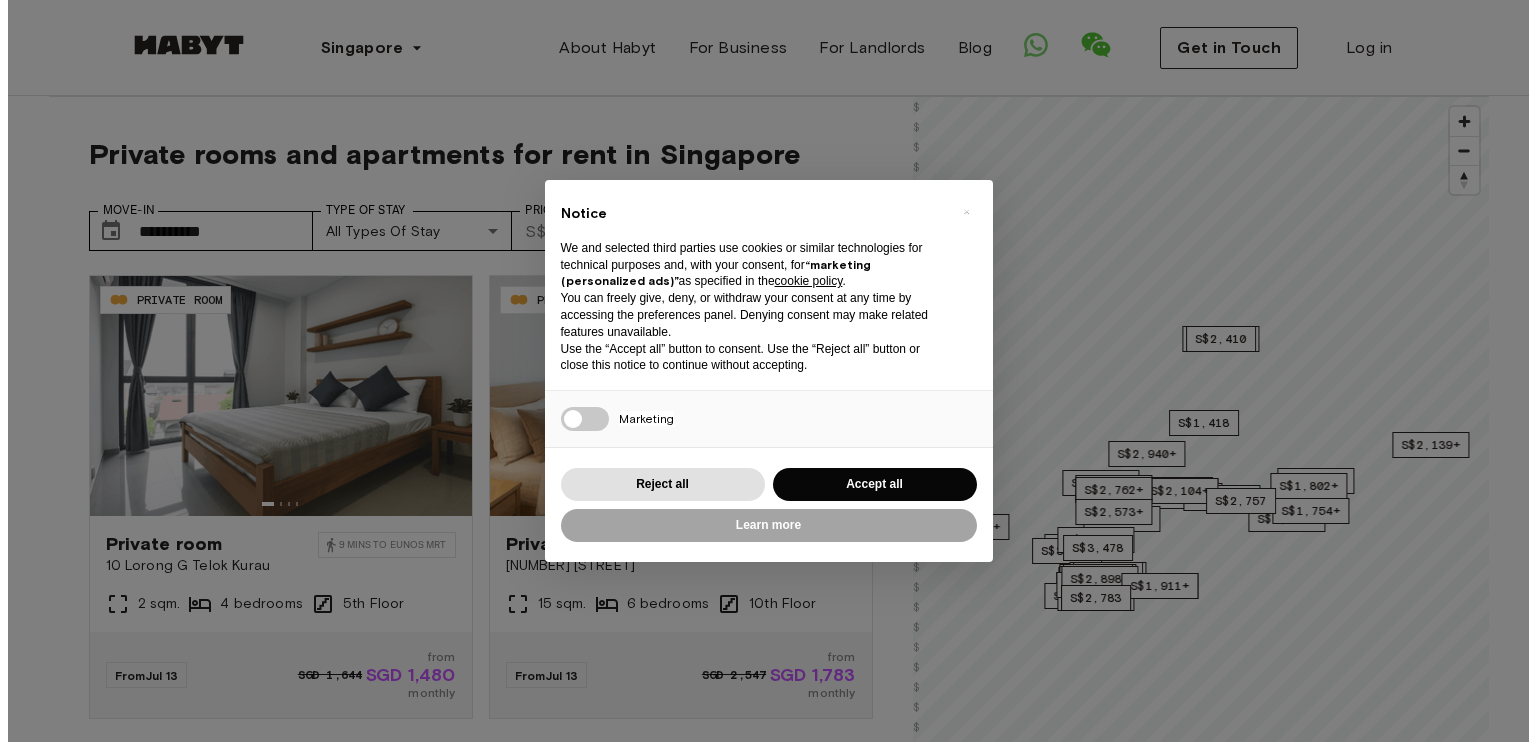 scroll, scrollTop: 0, scrollLeft: 0, axis: both 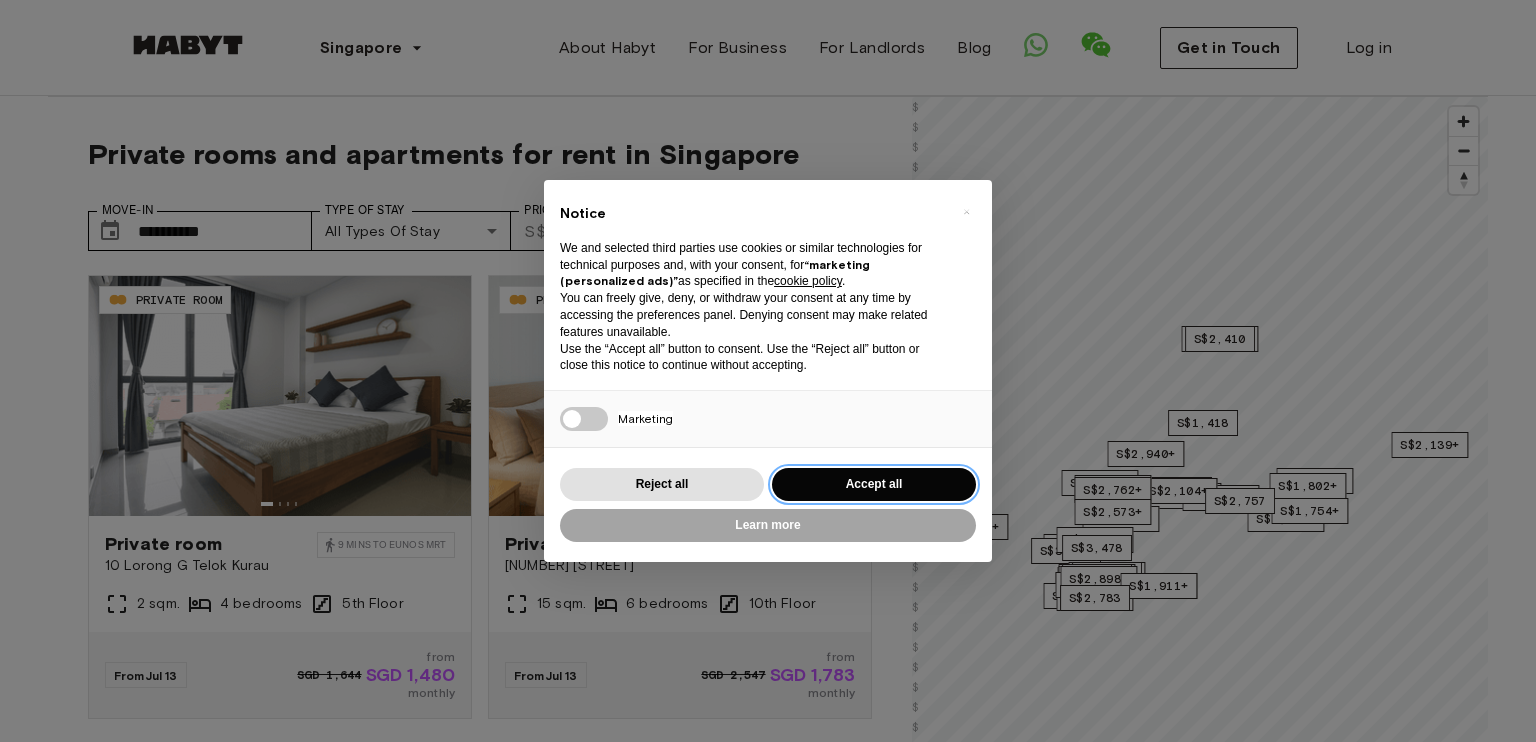 click on "Accept all" at bounding box center [874, 484] 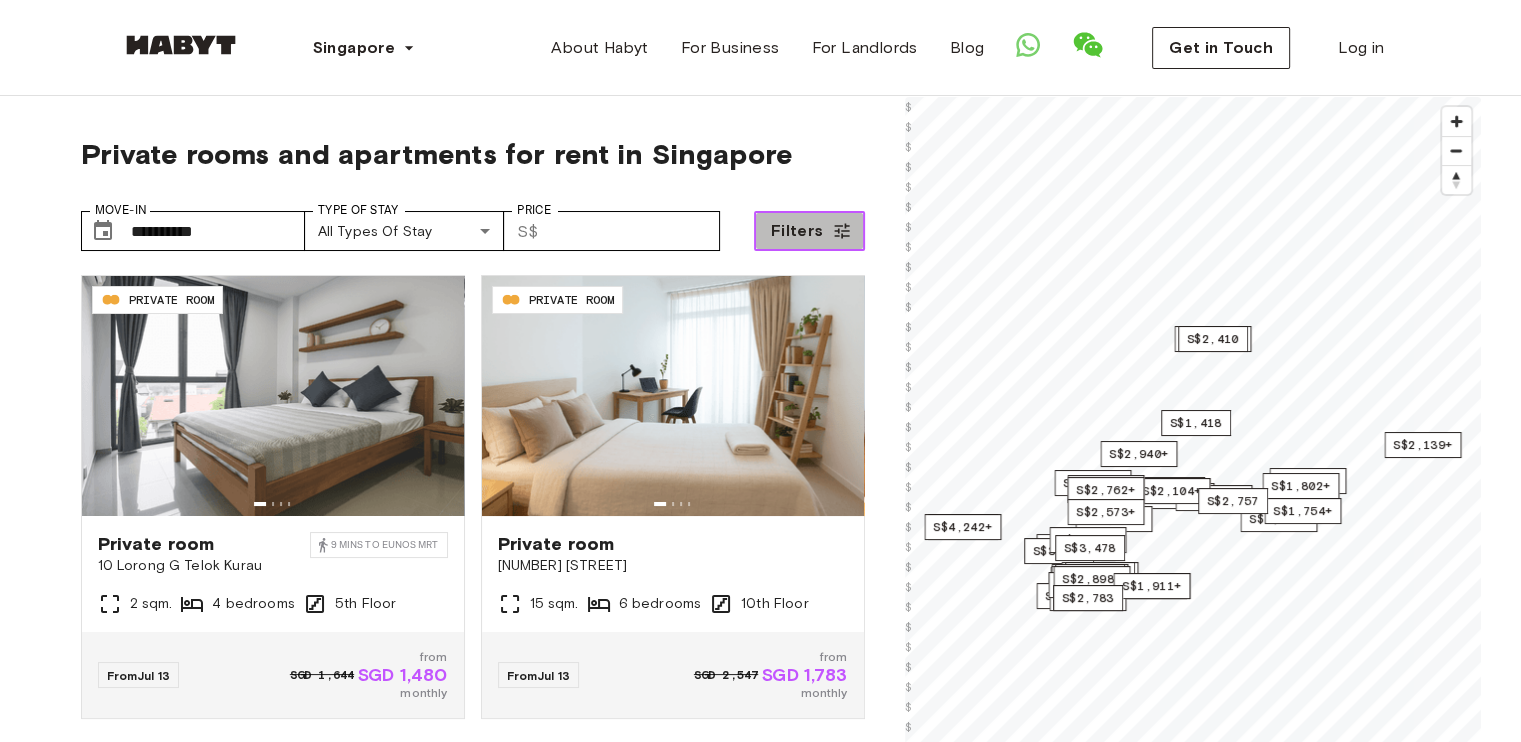 click on "Filters" at bounding box center (797, 231) 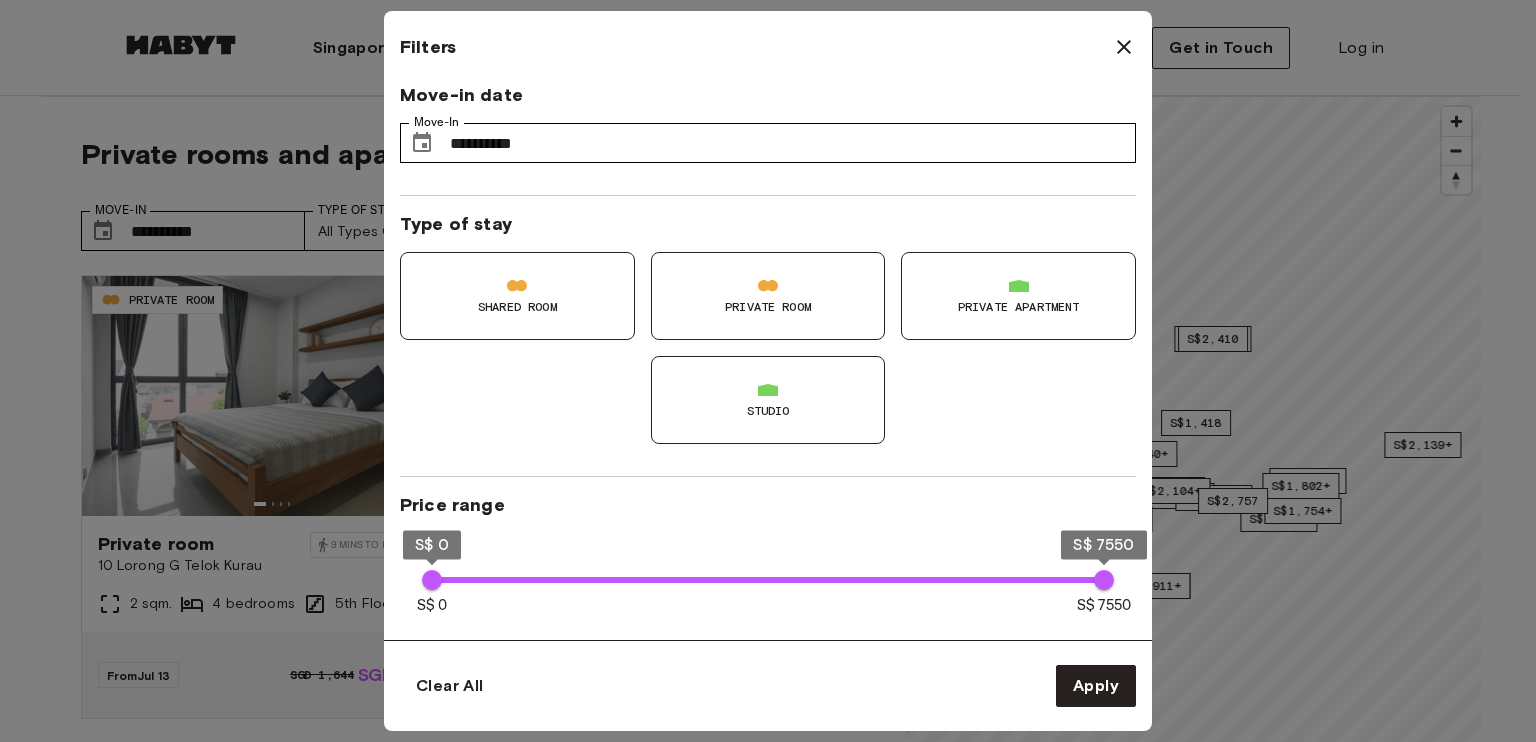 click 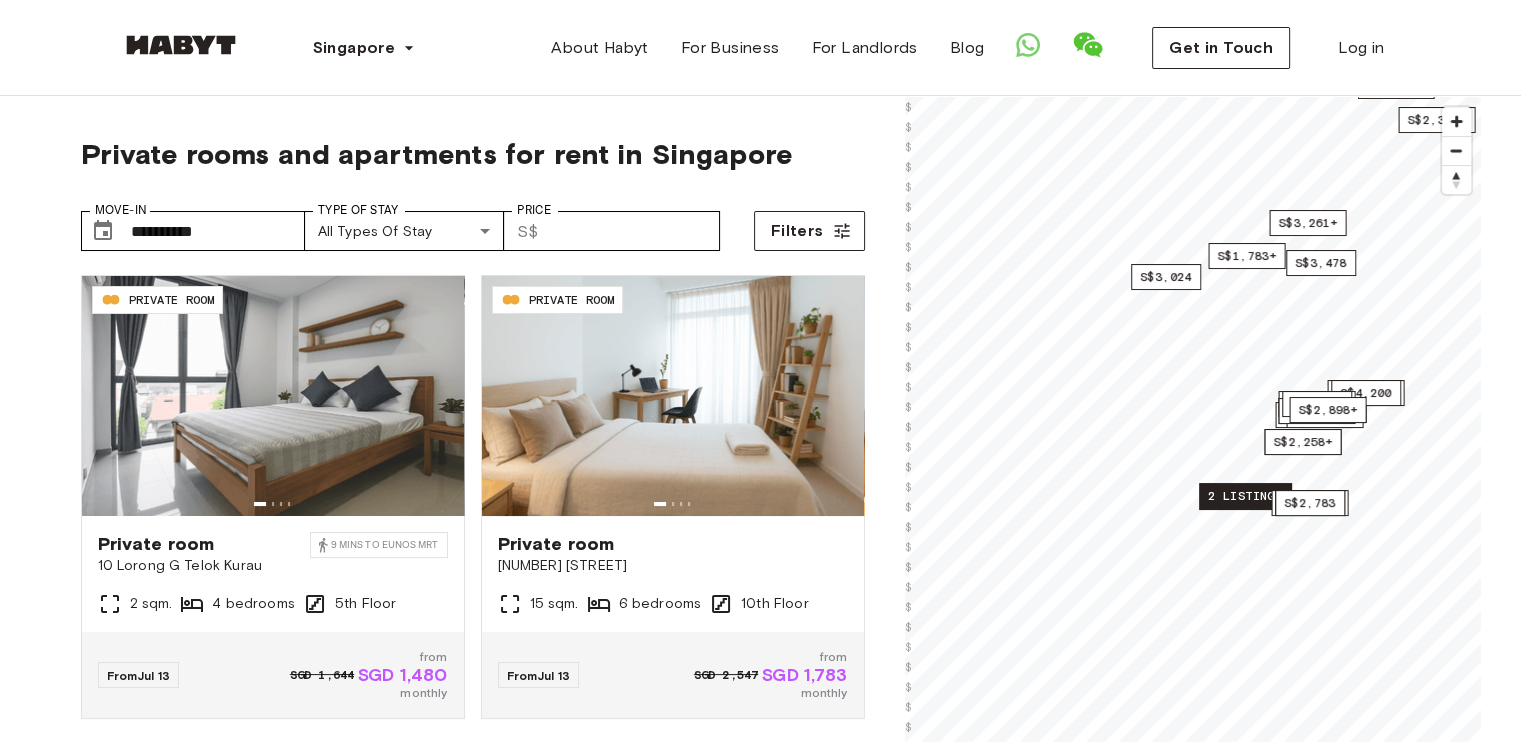 click on "2 listings" at bounding box center (1245, 496) 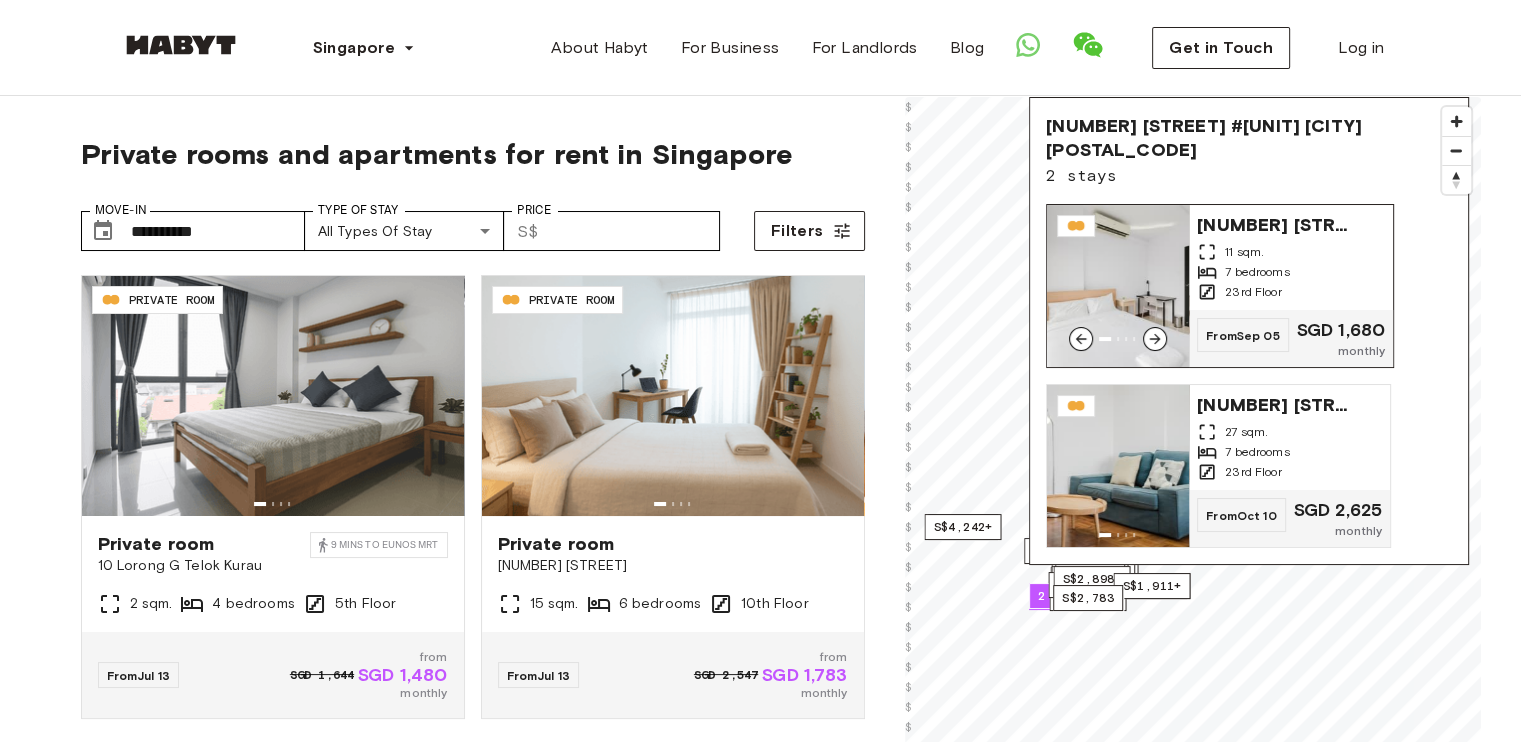 click 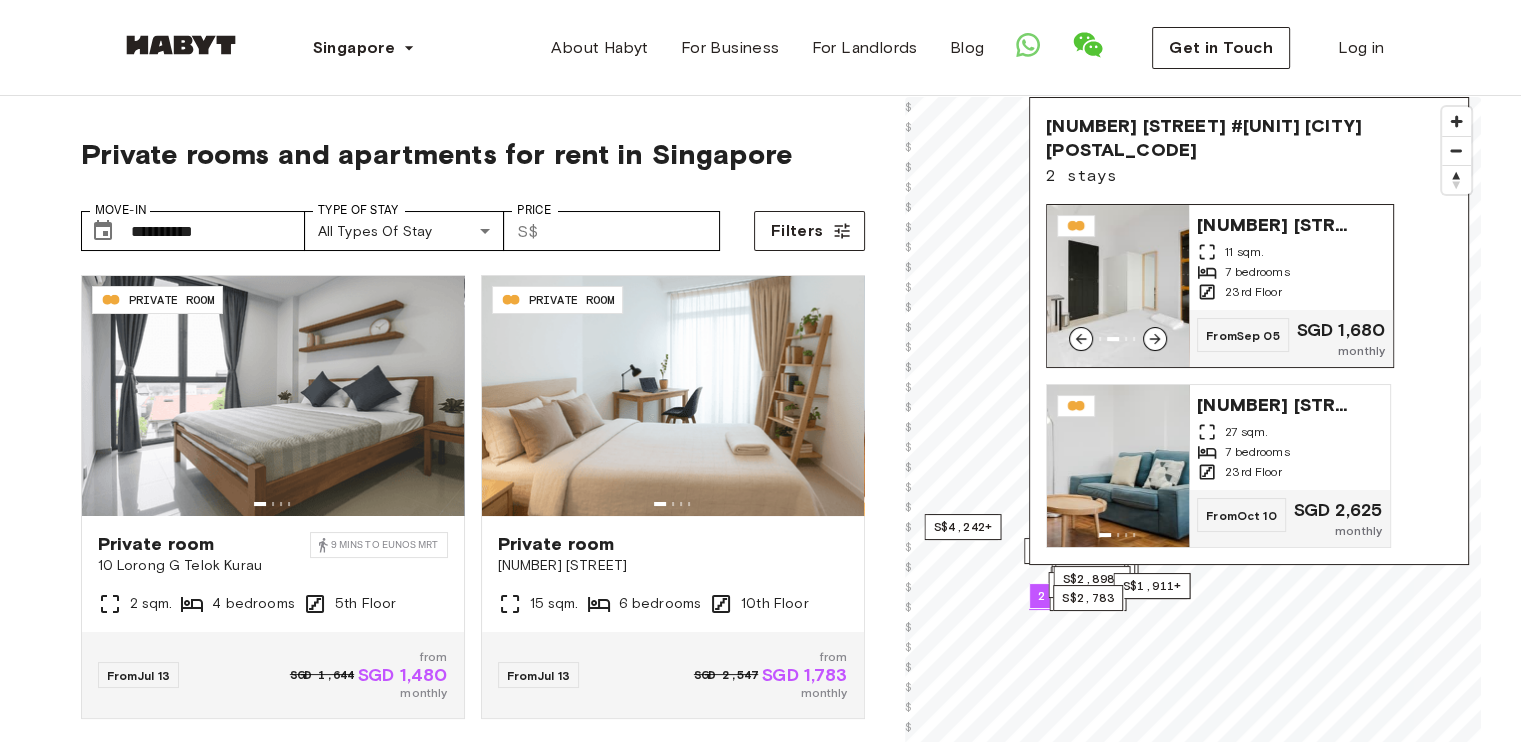click 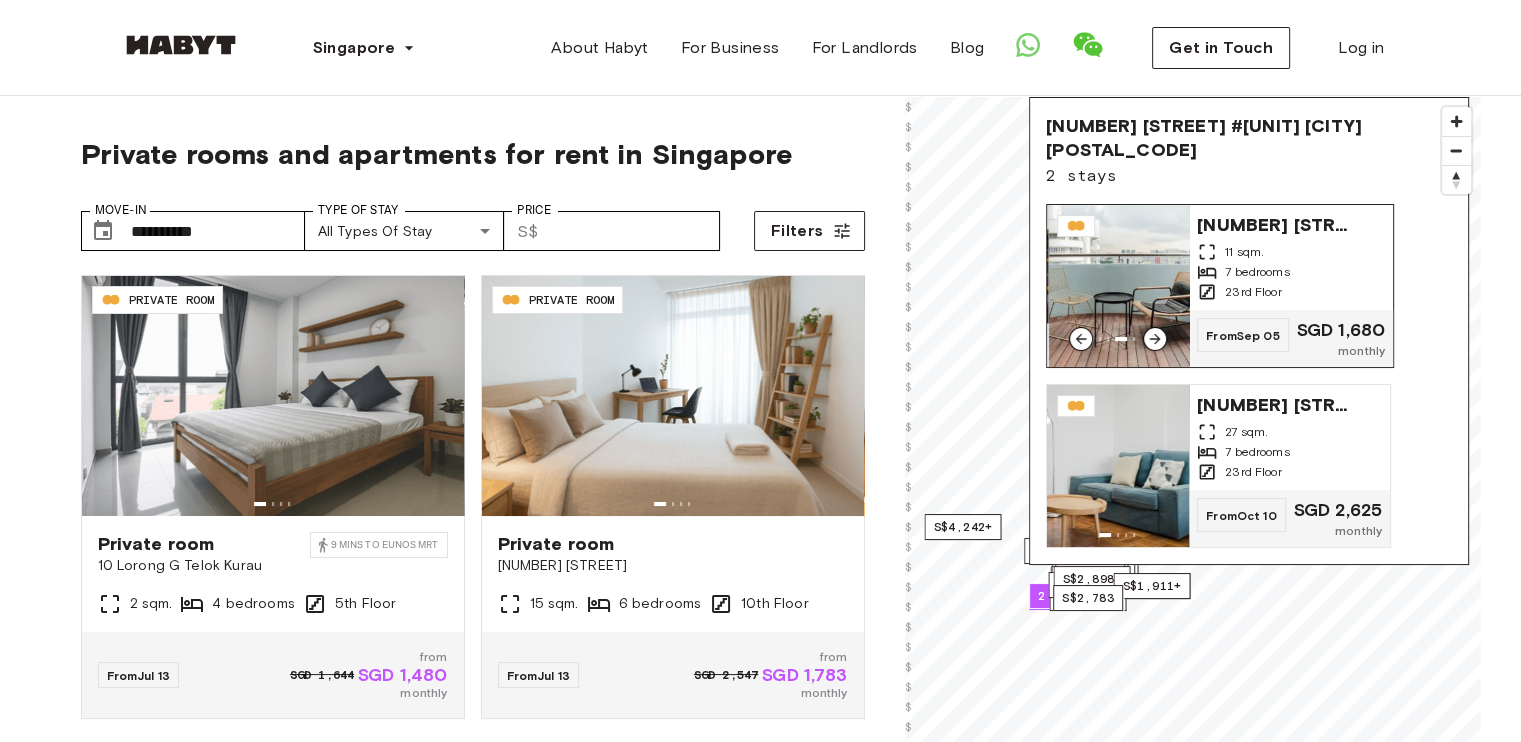 click 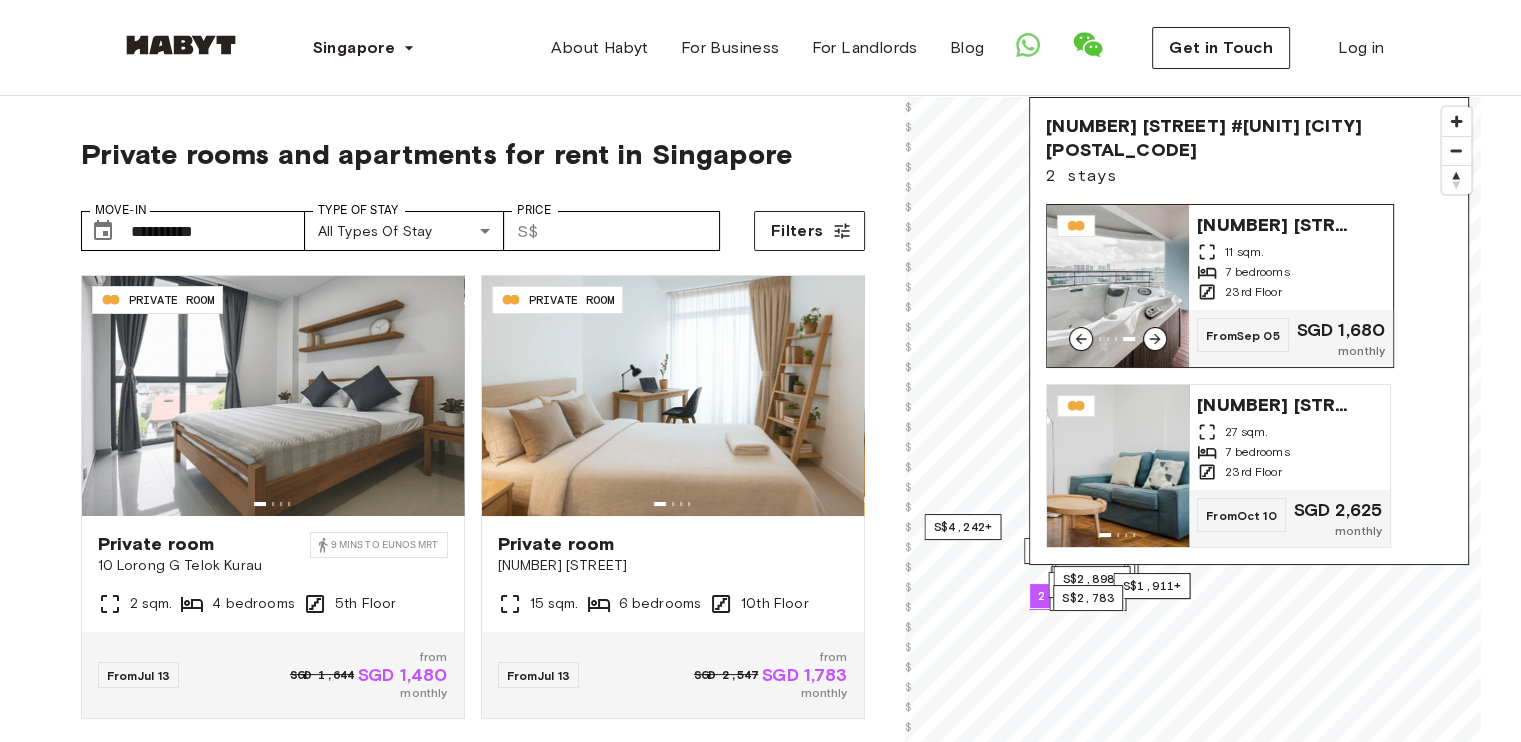 click 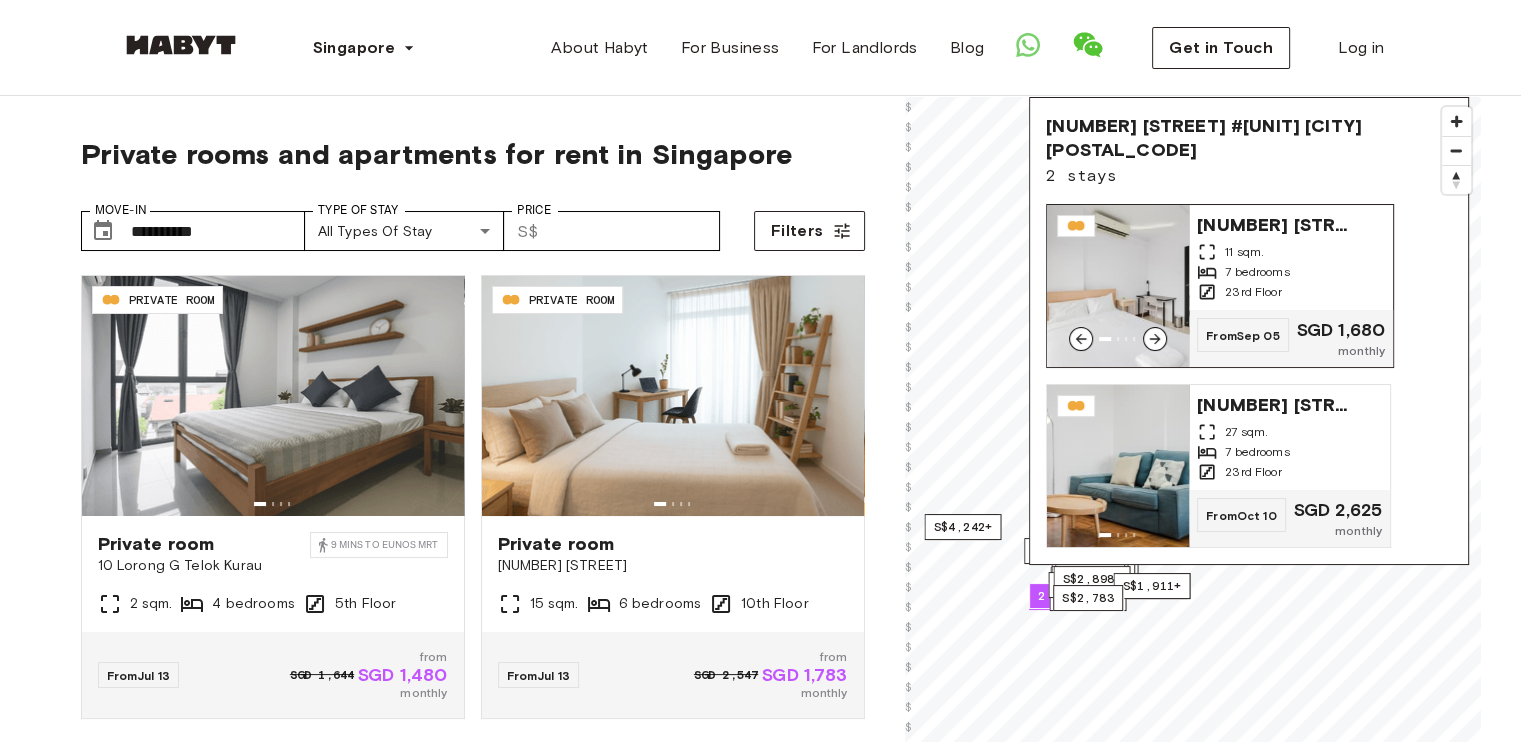 click 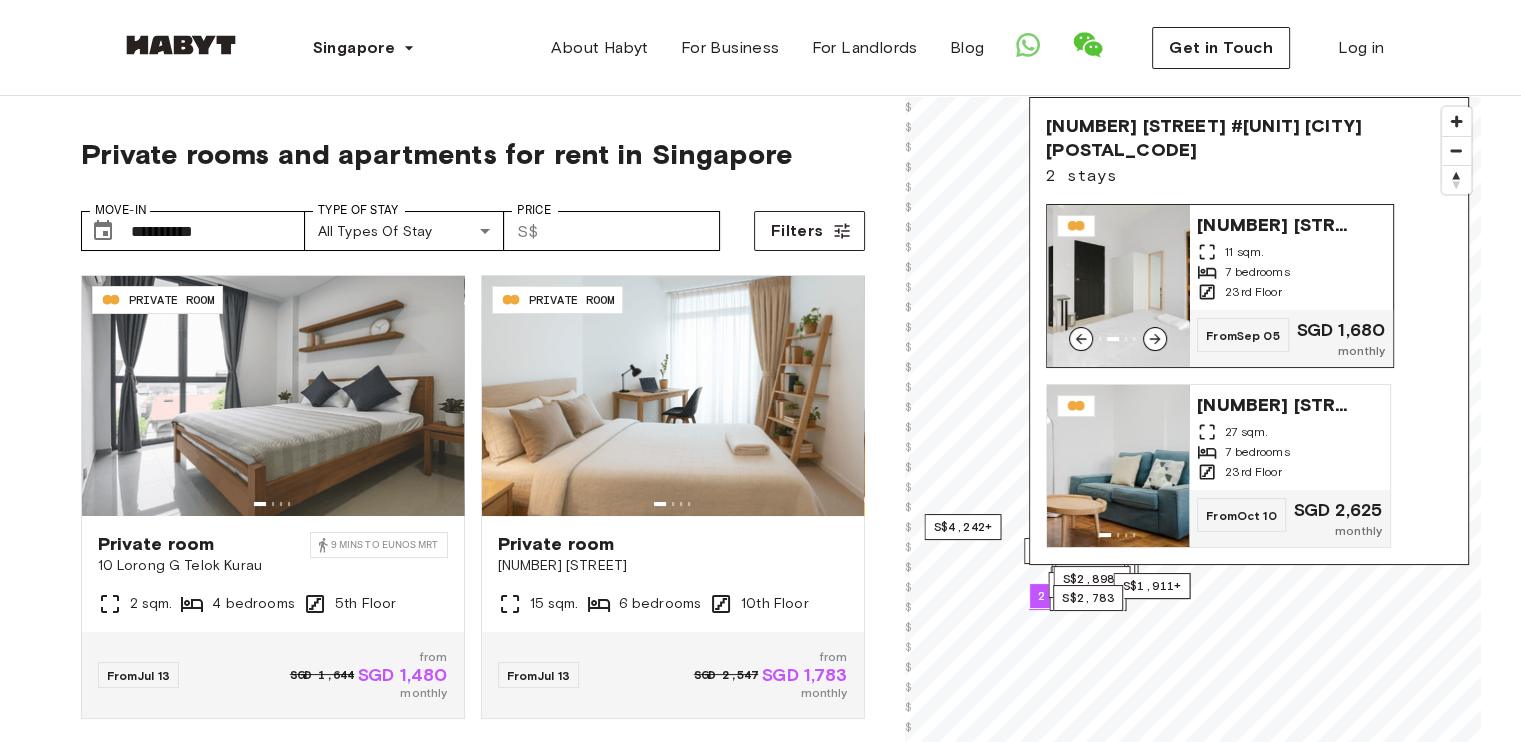 click 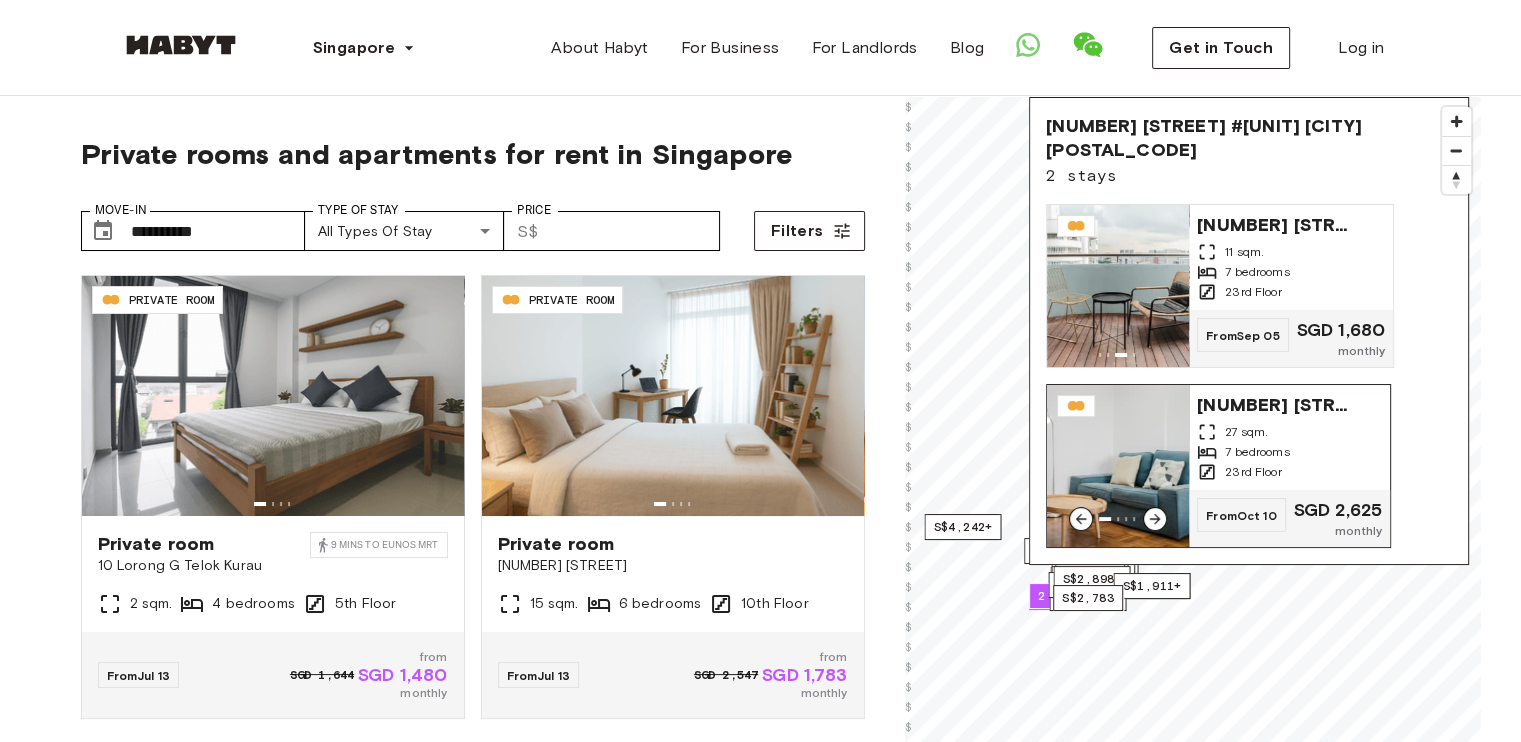 click 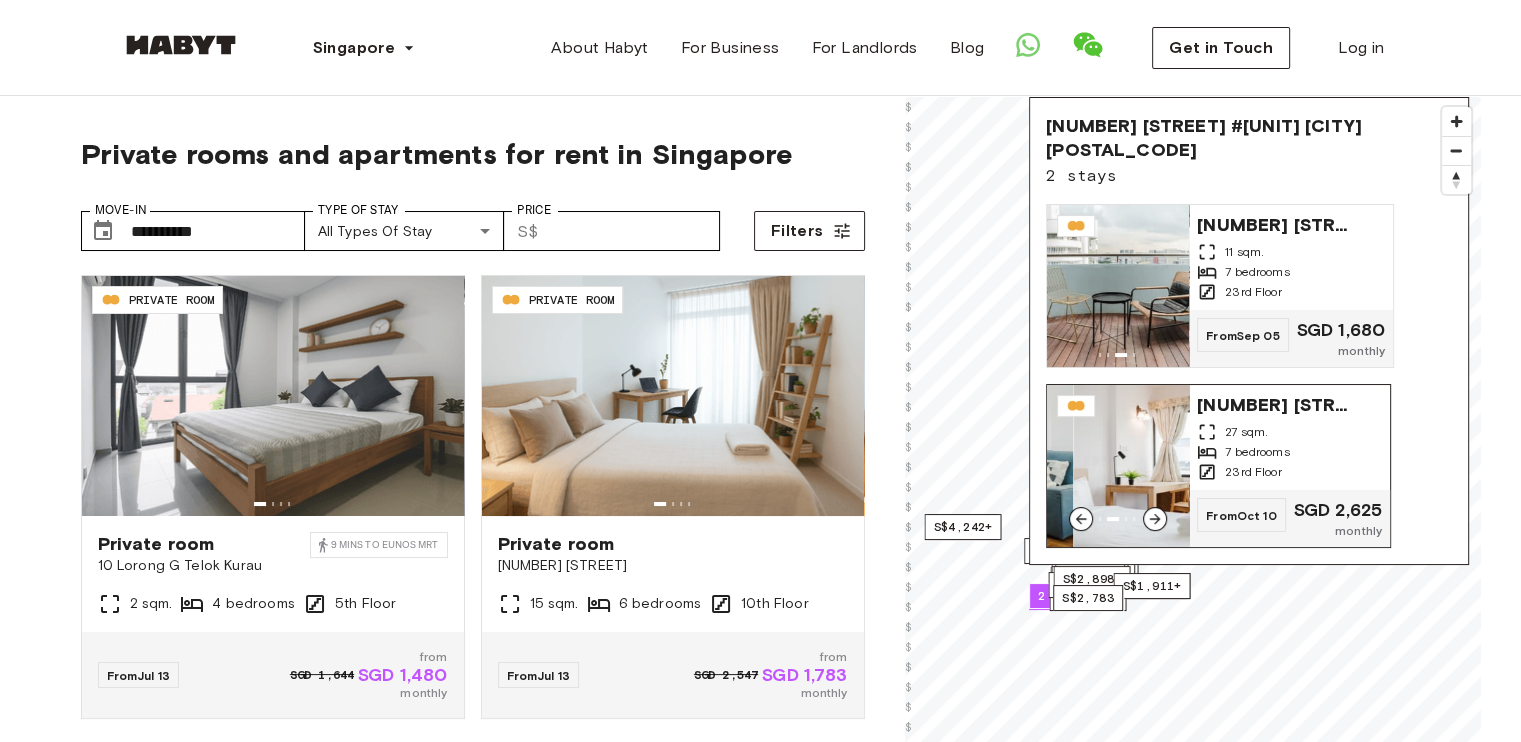 click at bounding box center (1155, 519) 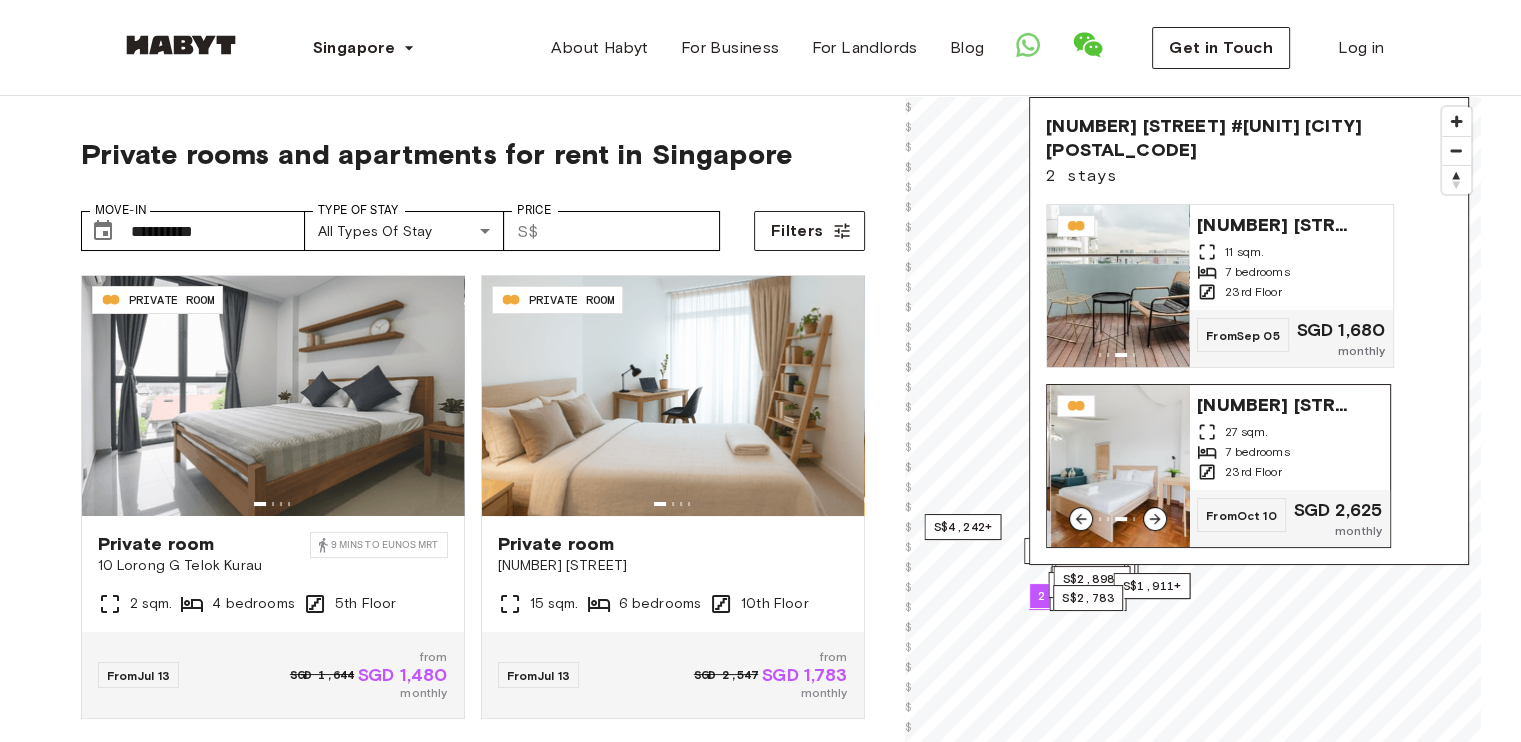 click at bounding box center [1155, 519] 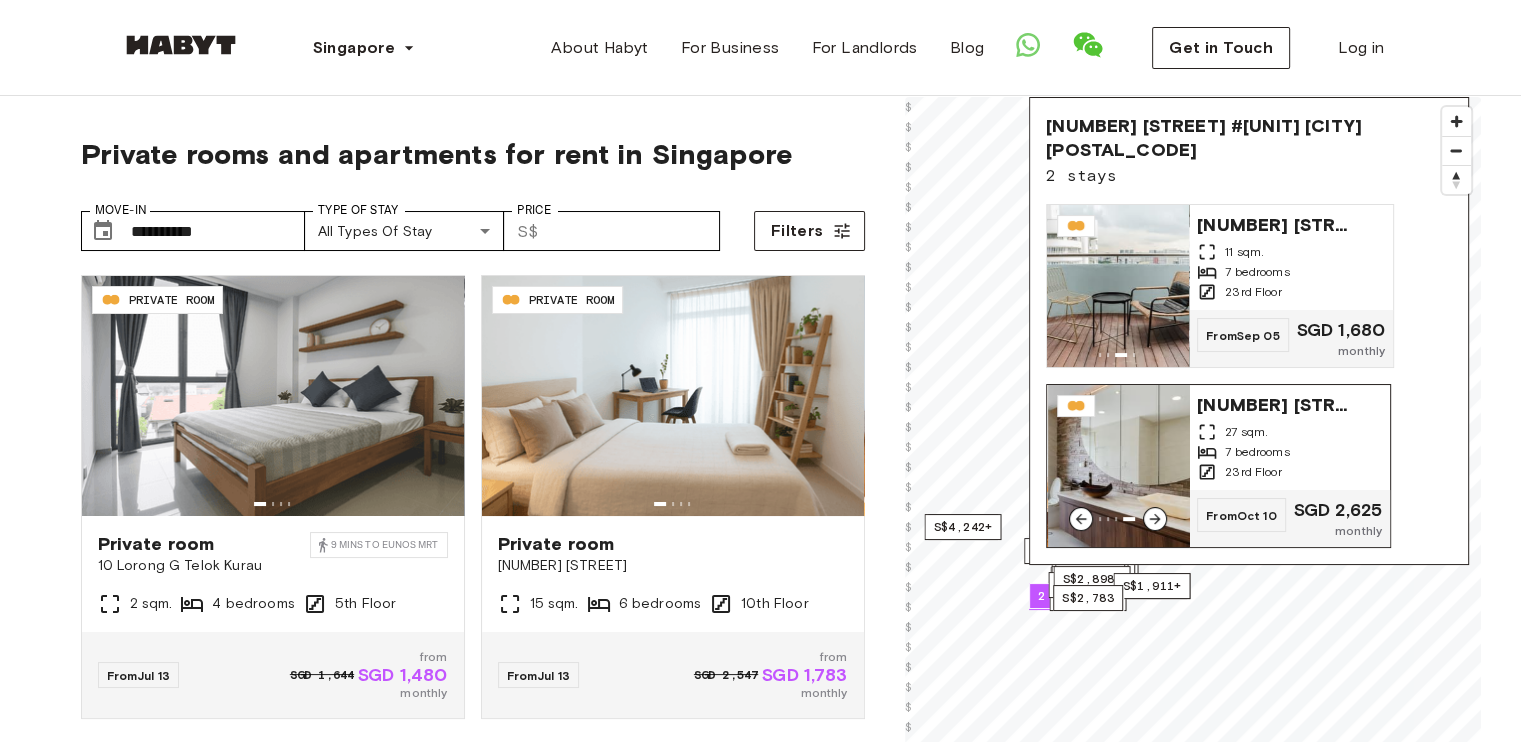 click at bounding box center [1155, 519] 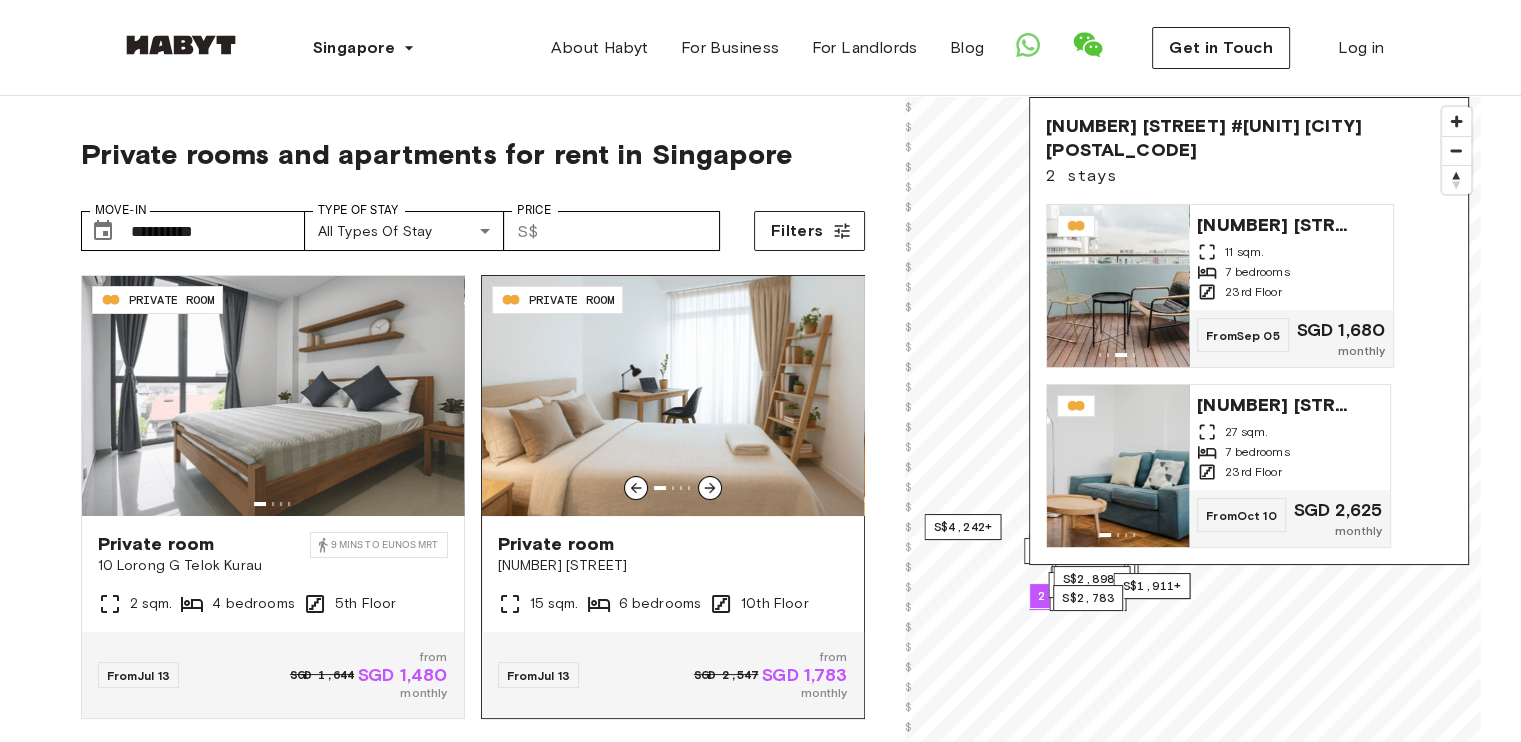click 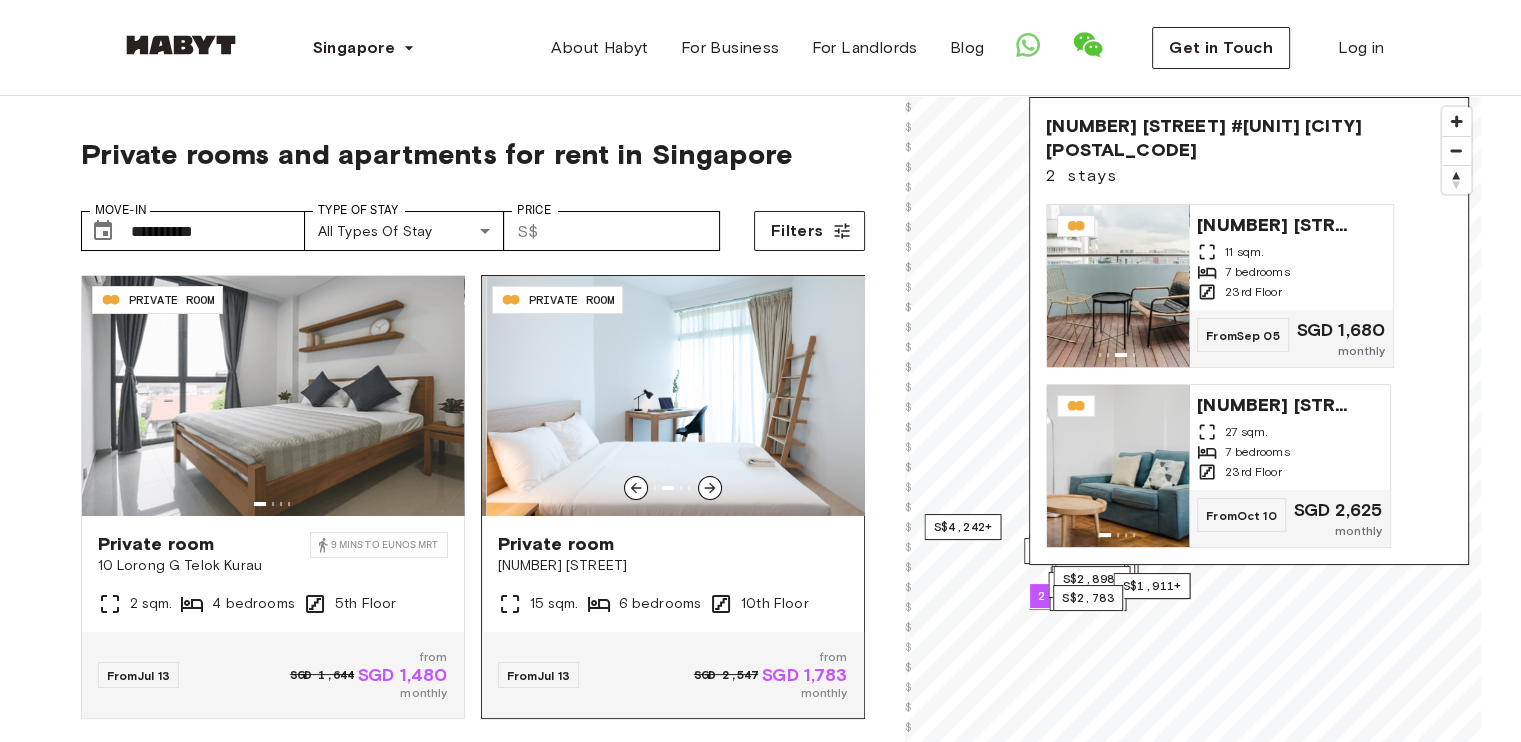 click 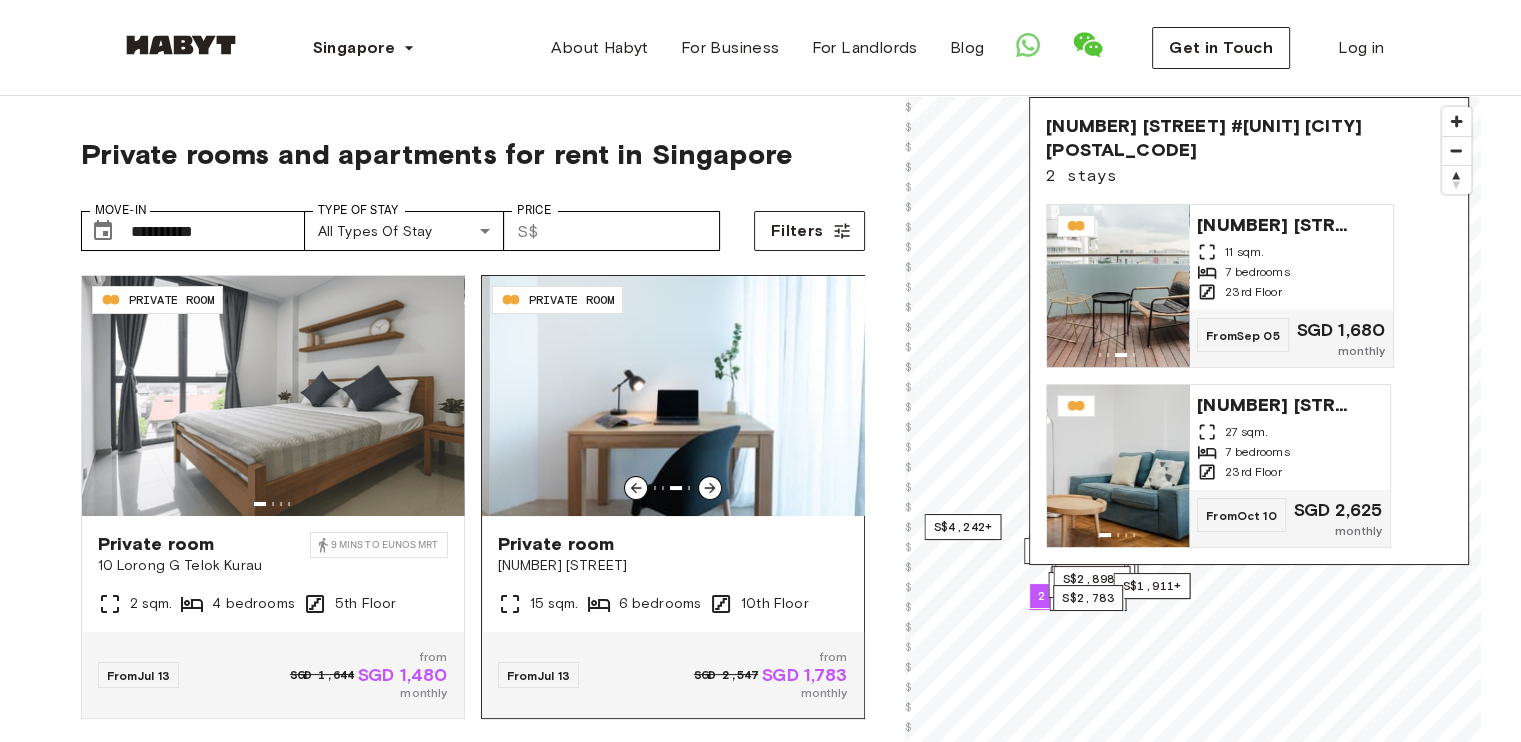 click 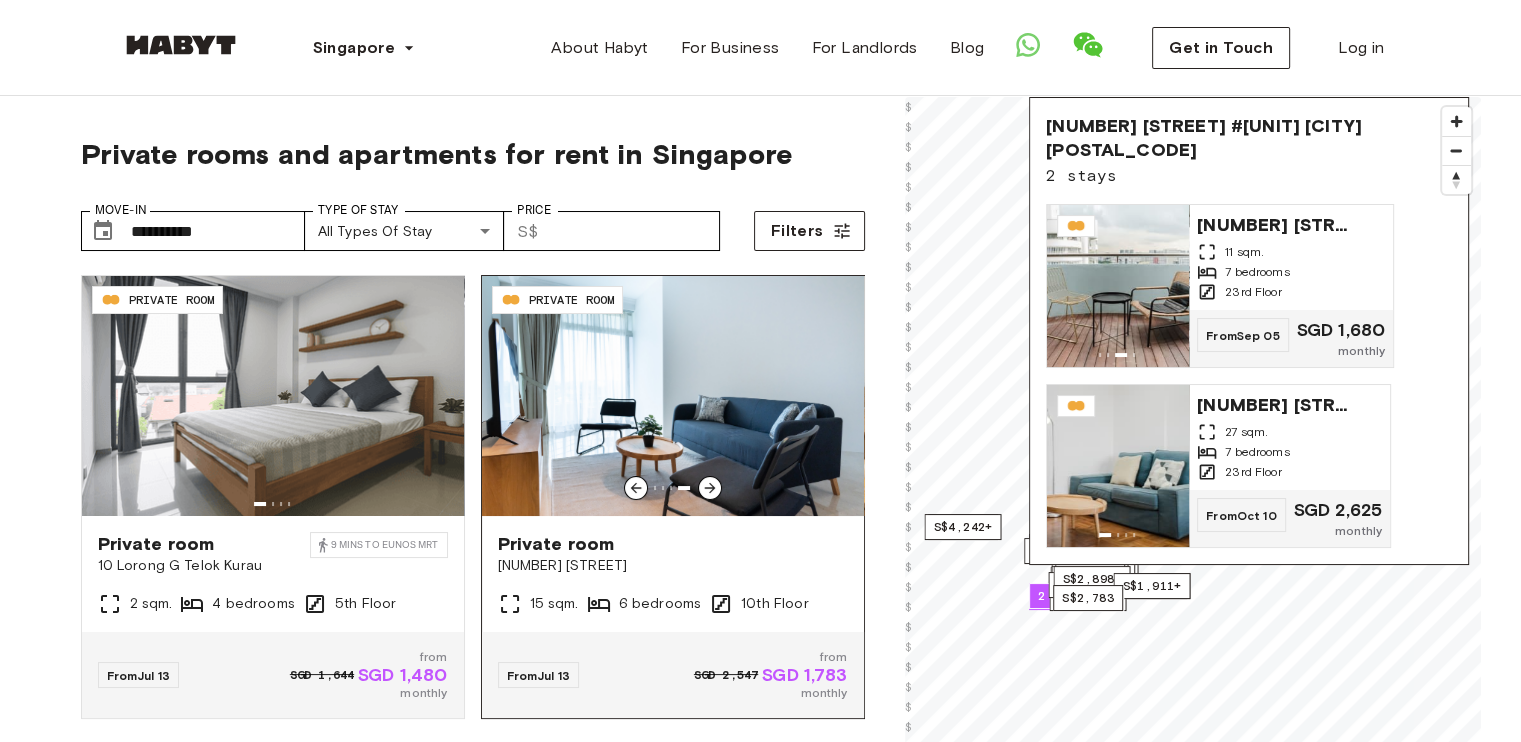 click 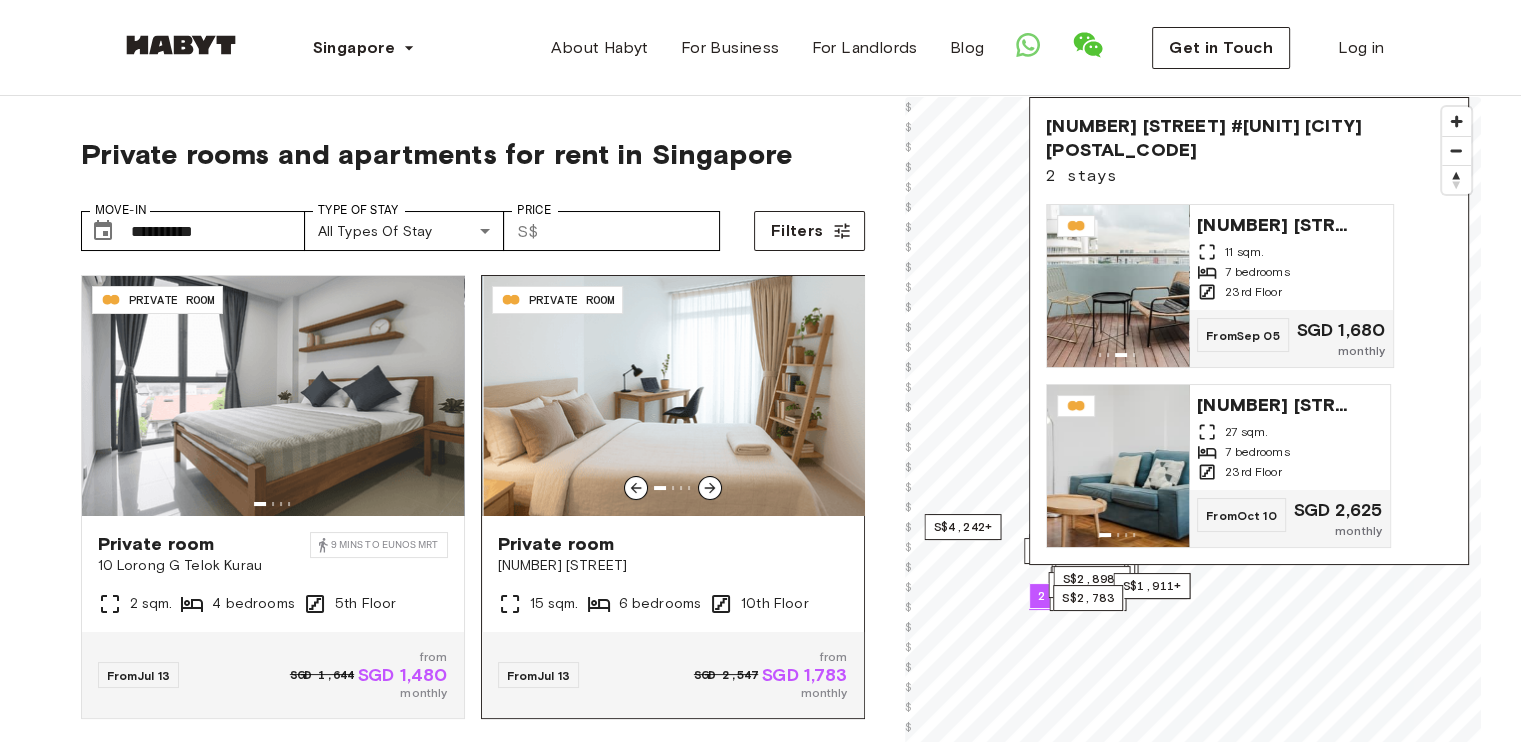click 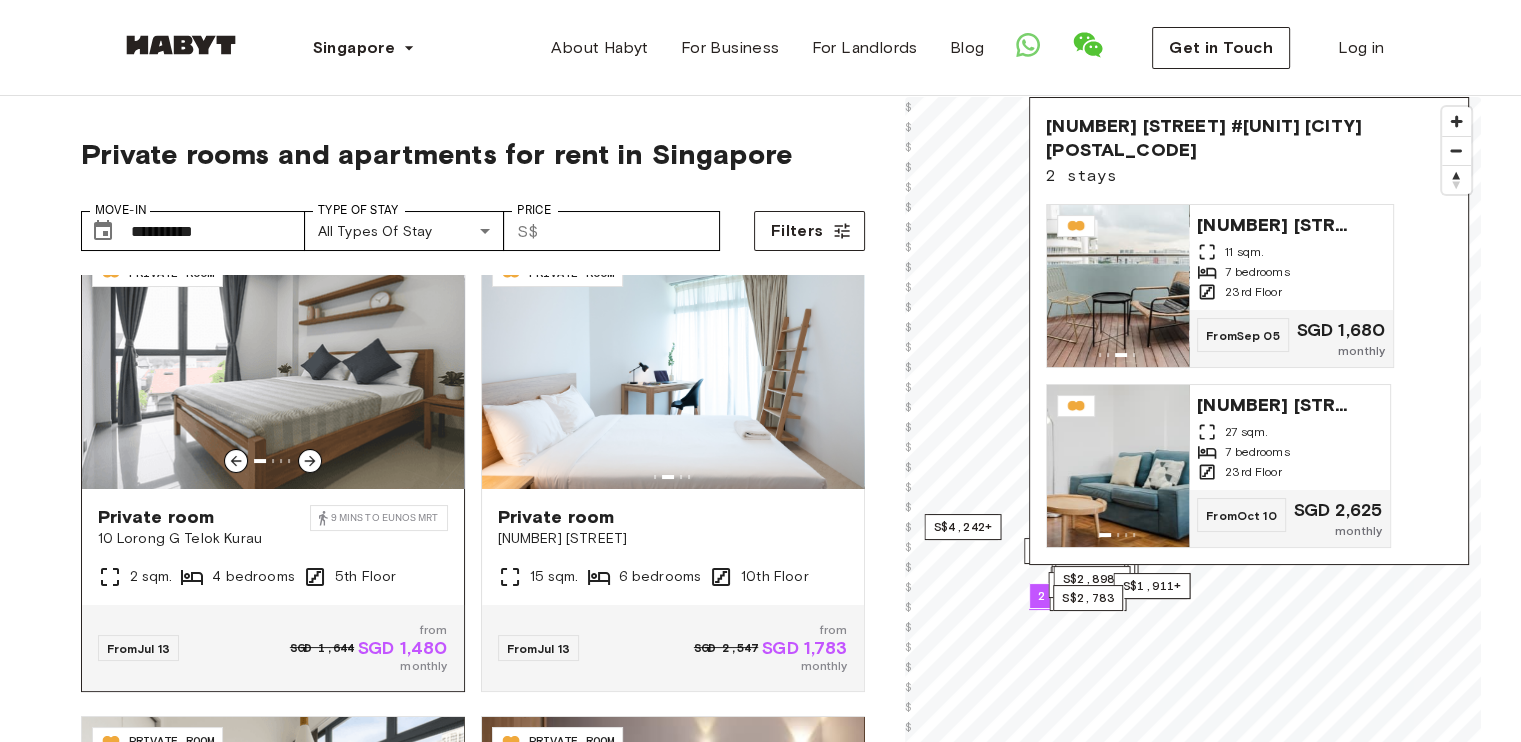 scroll, scrollTop: 0, scrollLeft: 0, axis: both 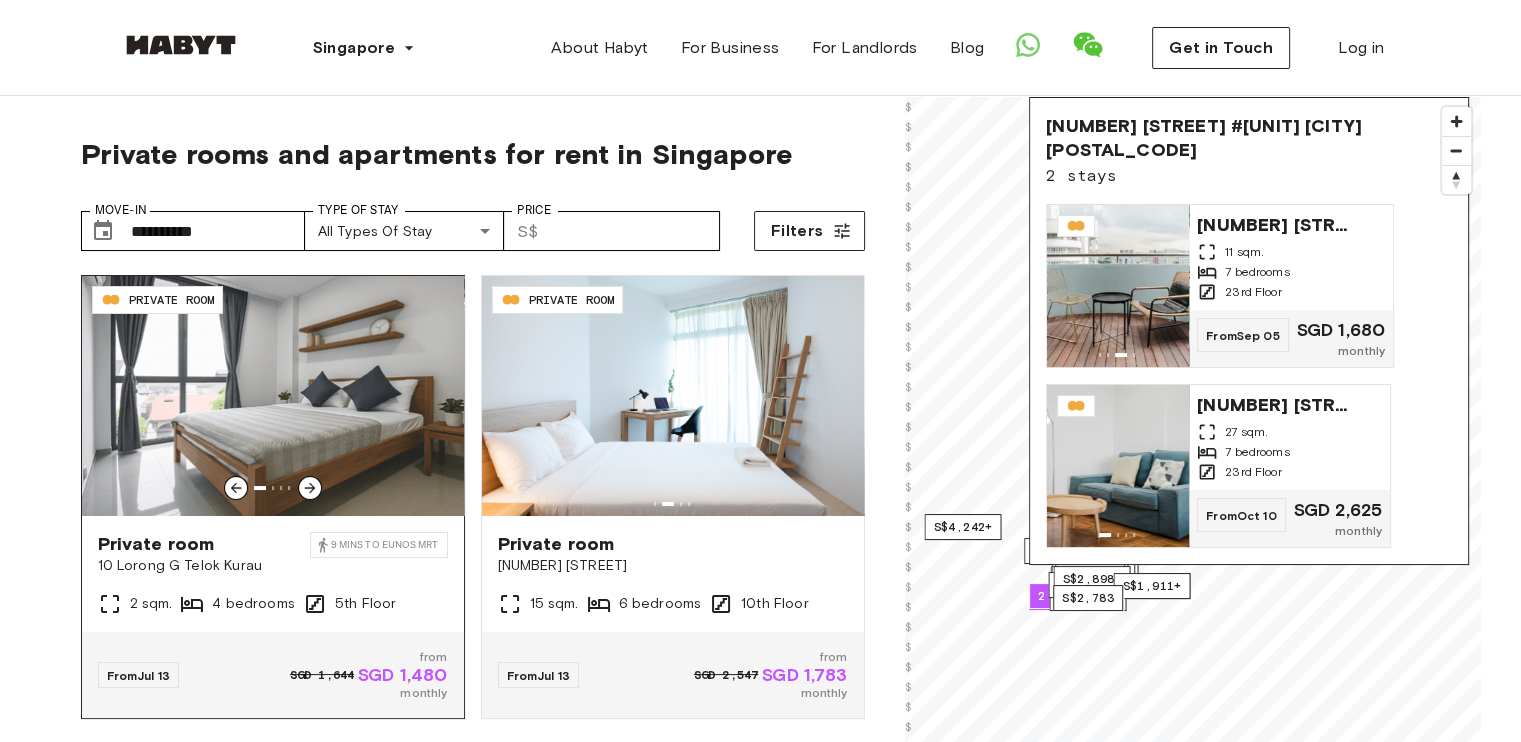 click 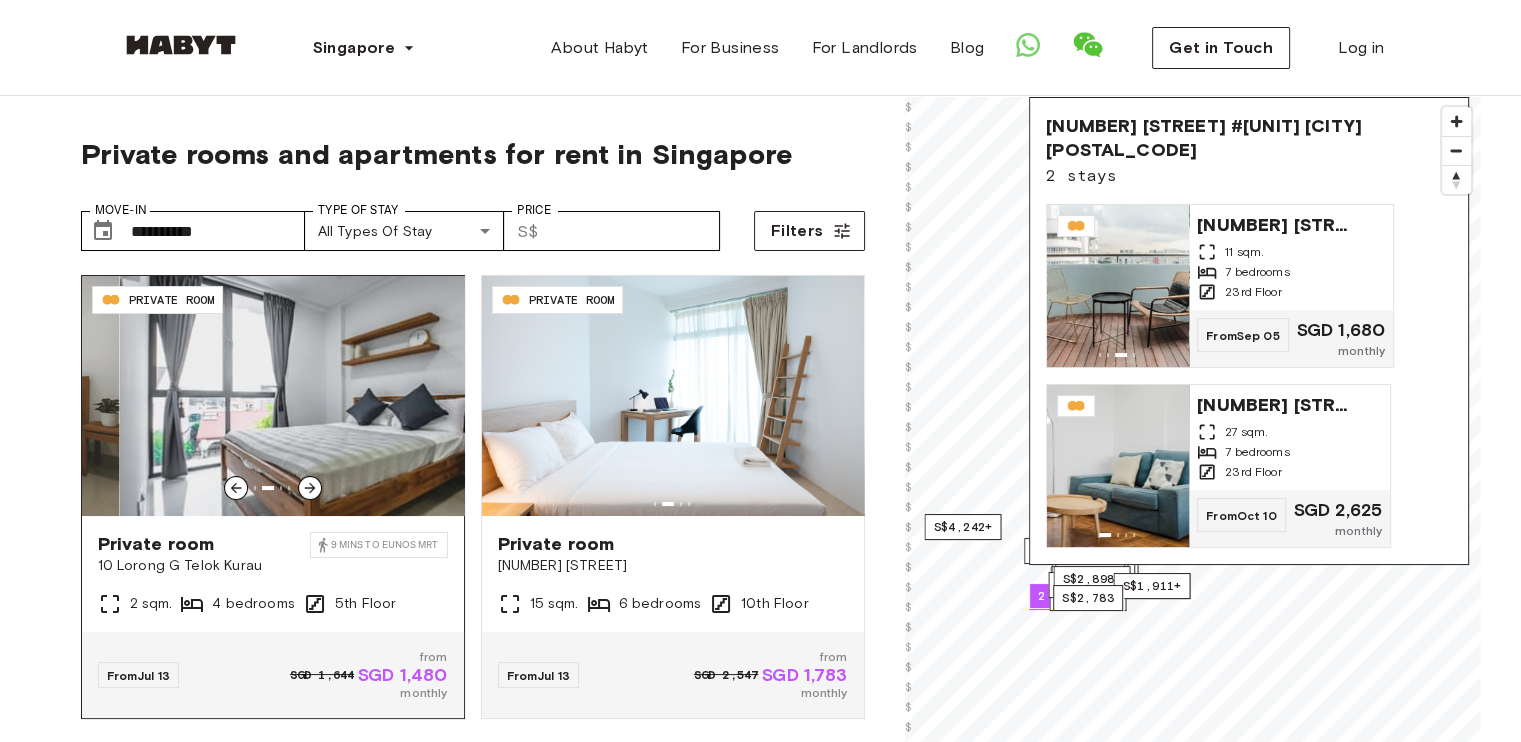 click 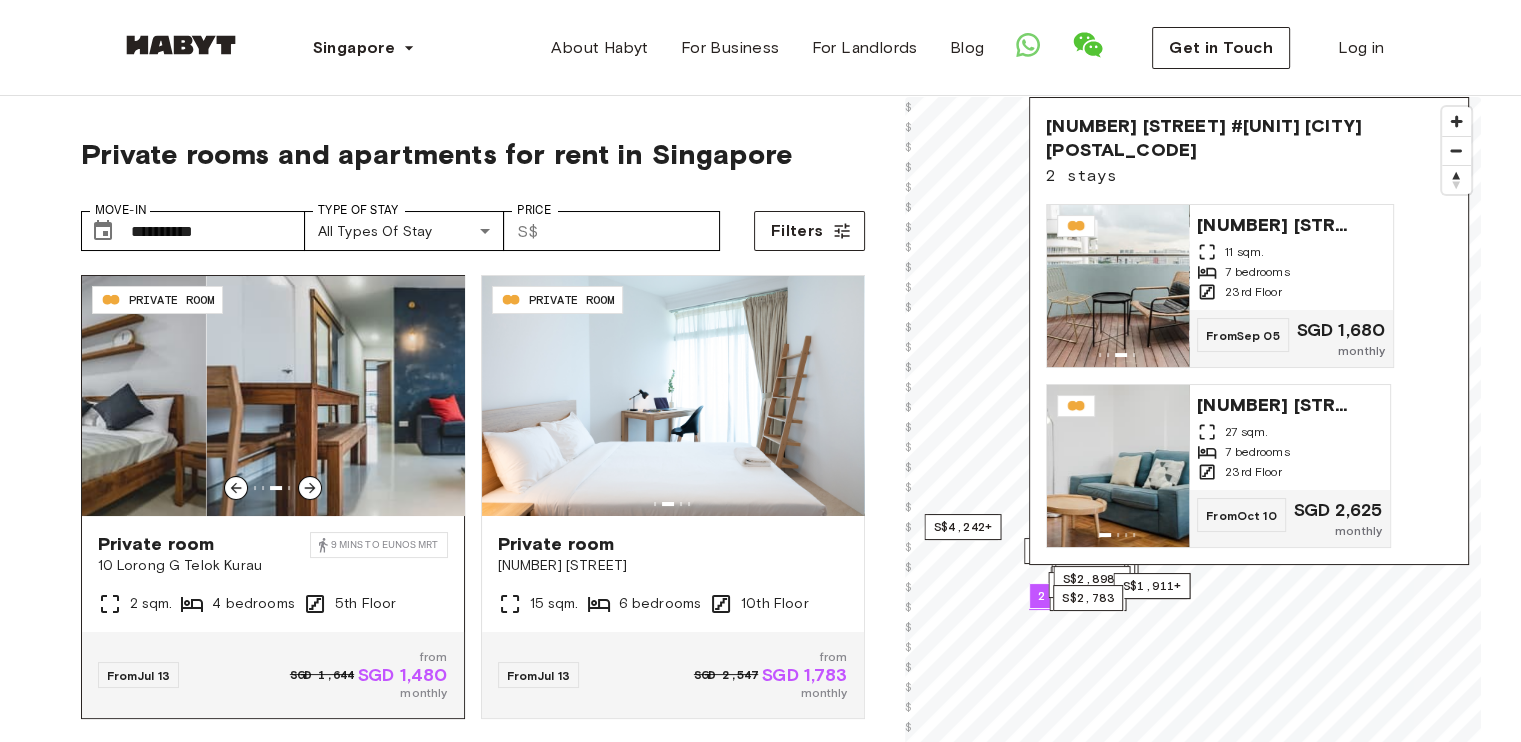 click 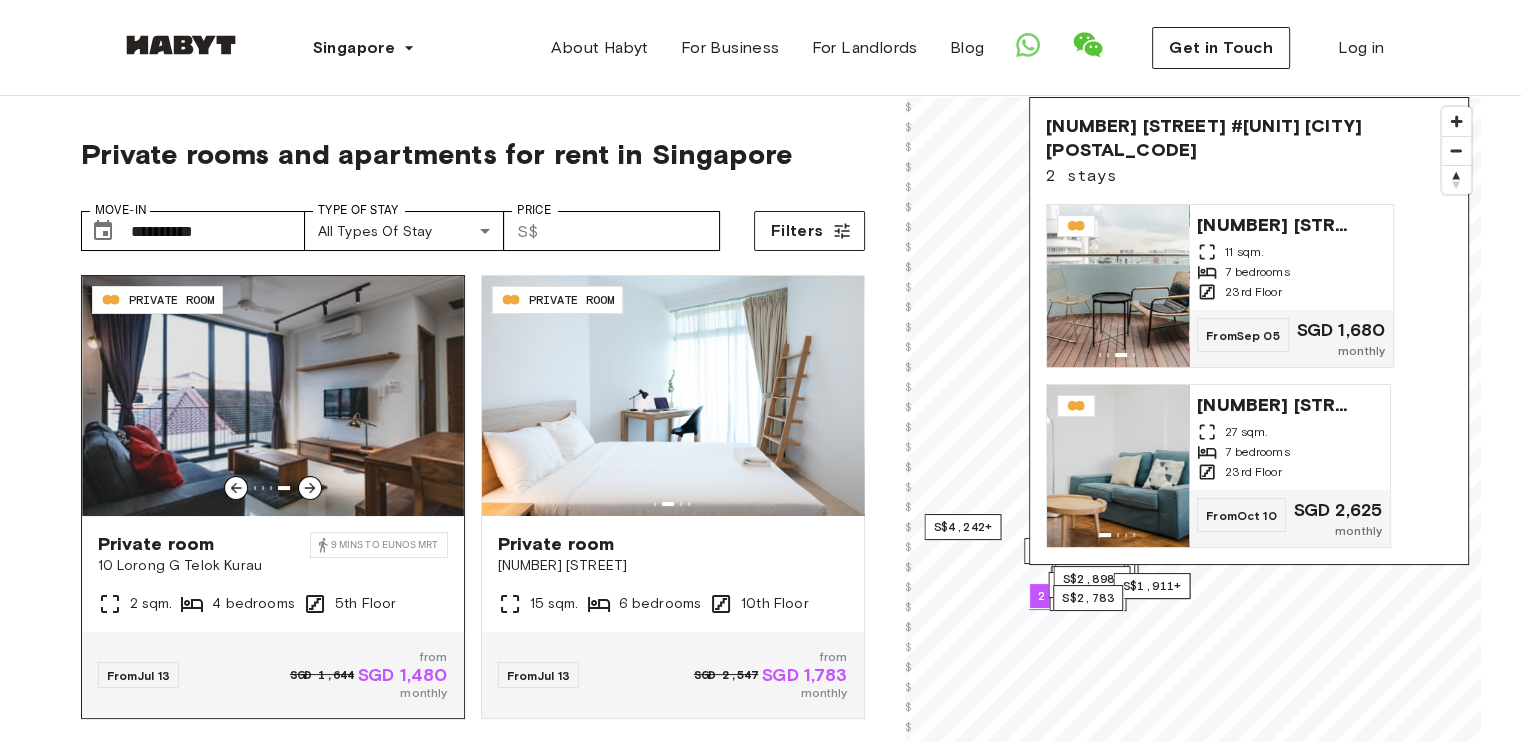 click 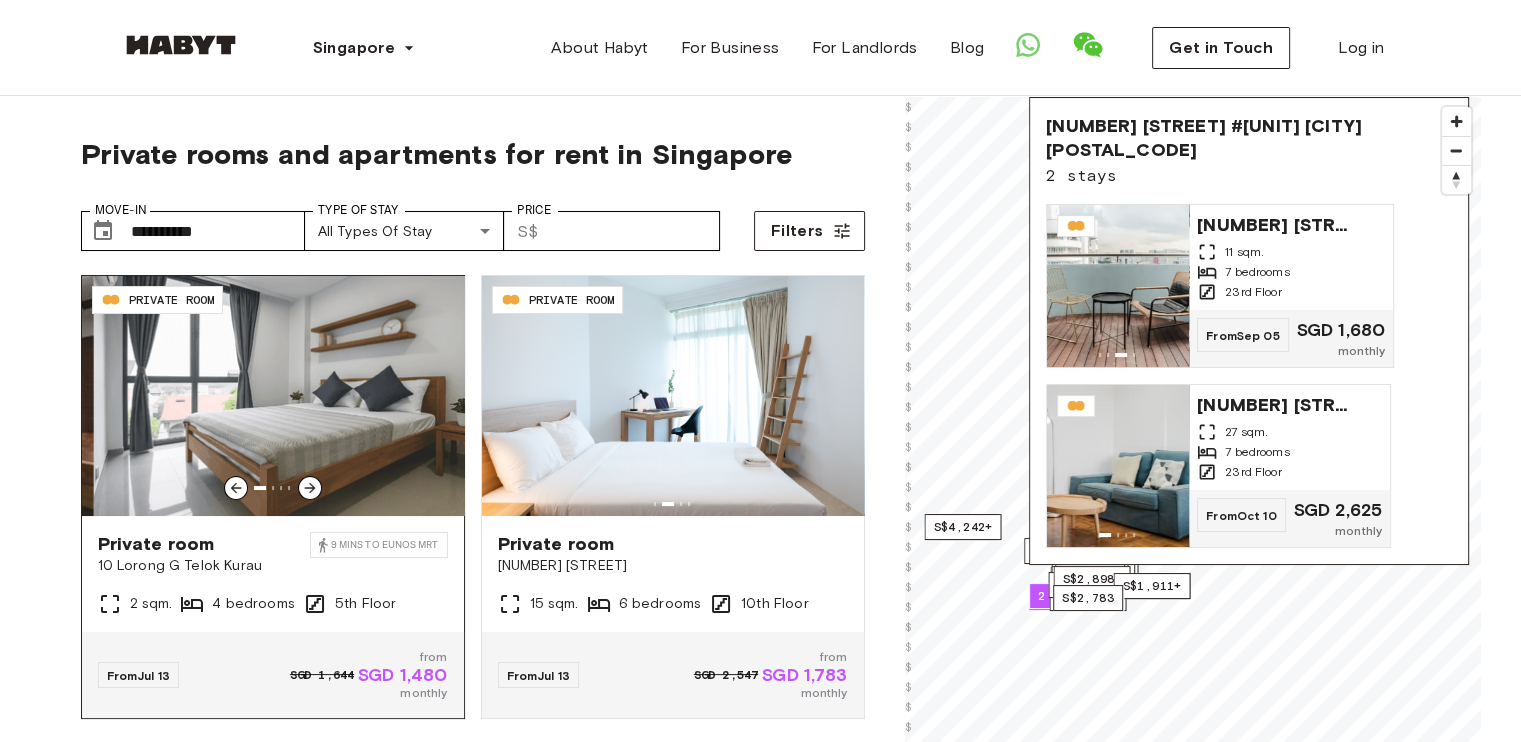 click 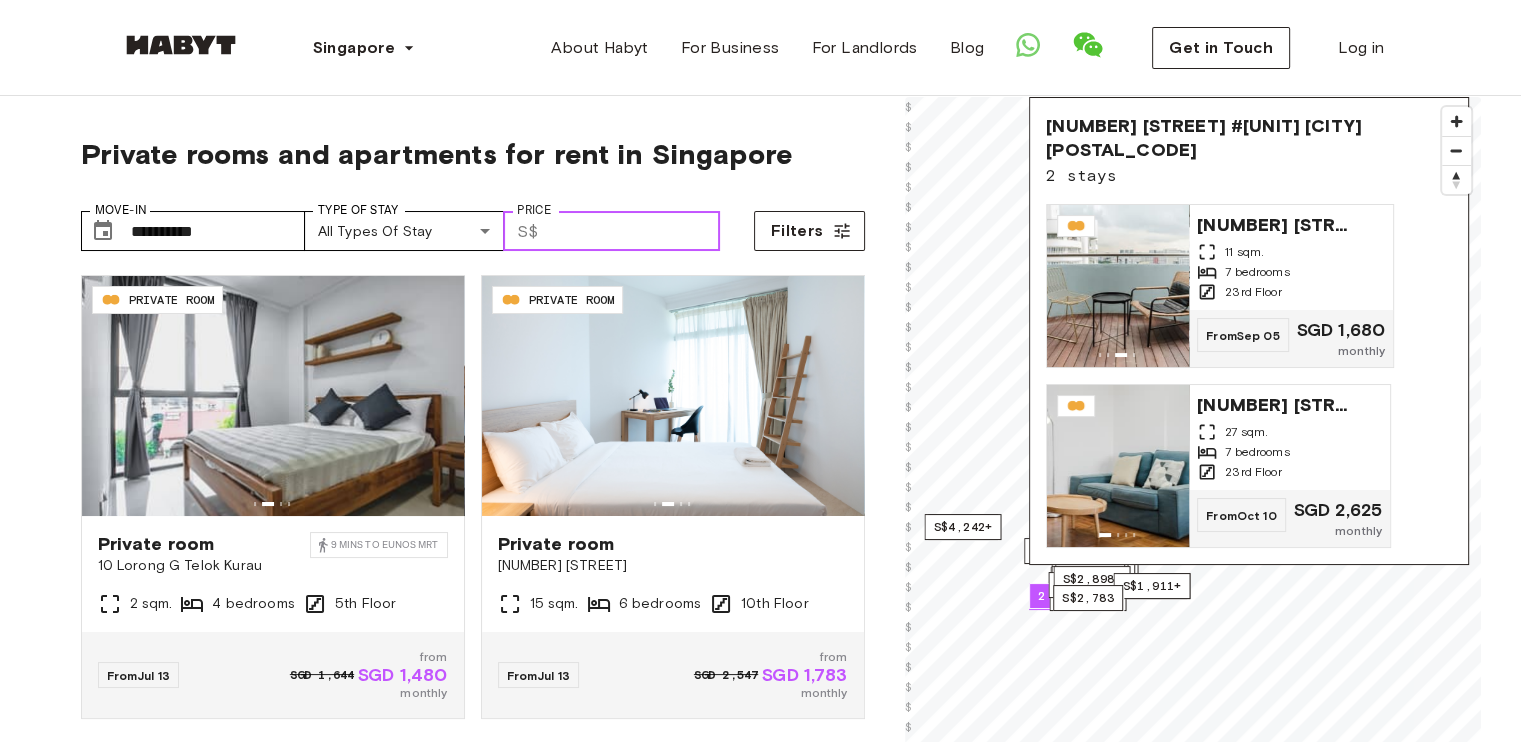 click on "Price" at bounding box center [633, 231] 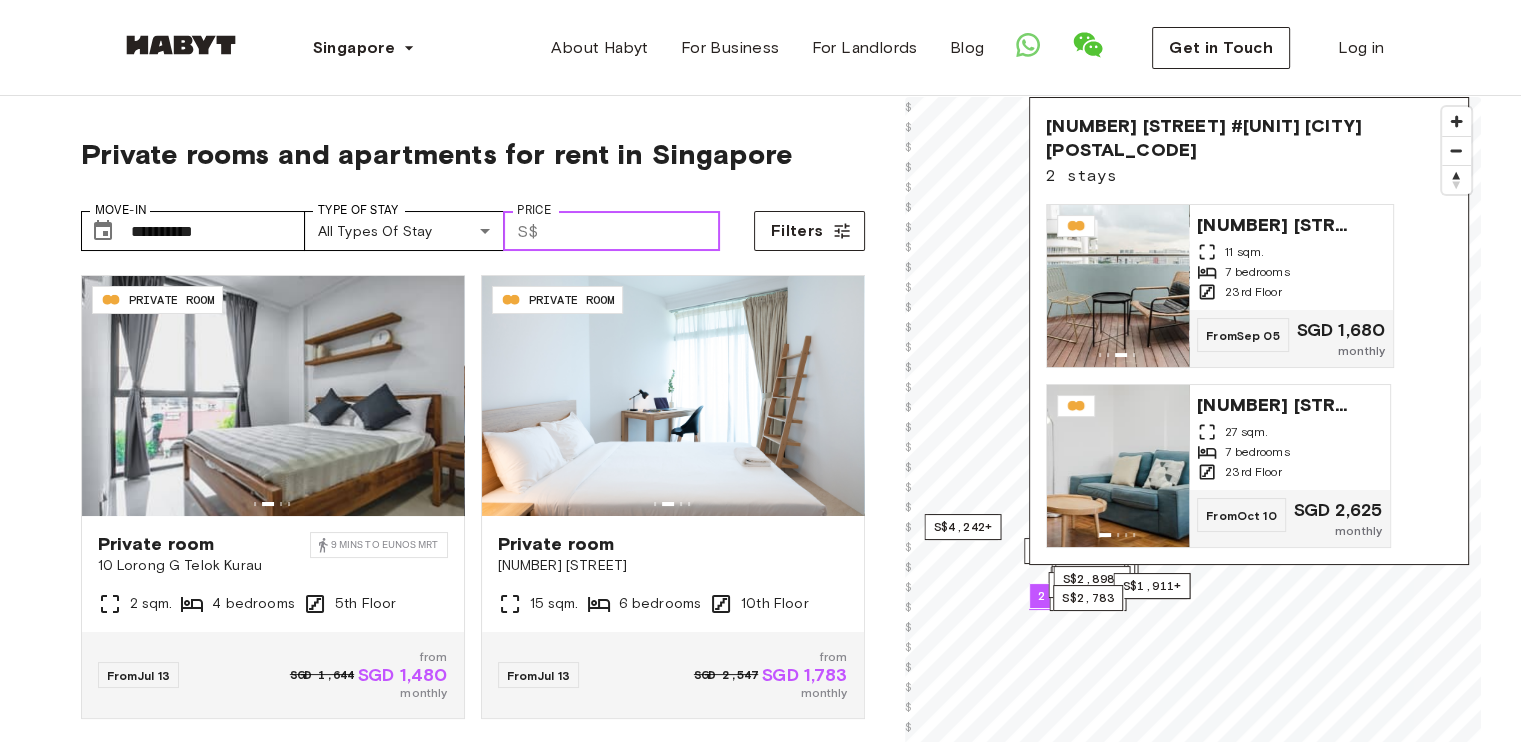 click on "Price" at bounding box center (633, 231) 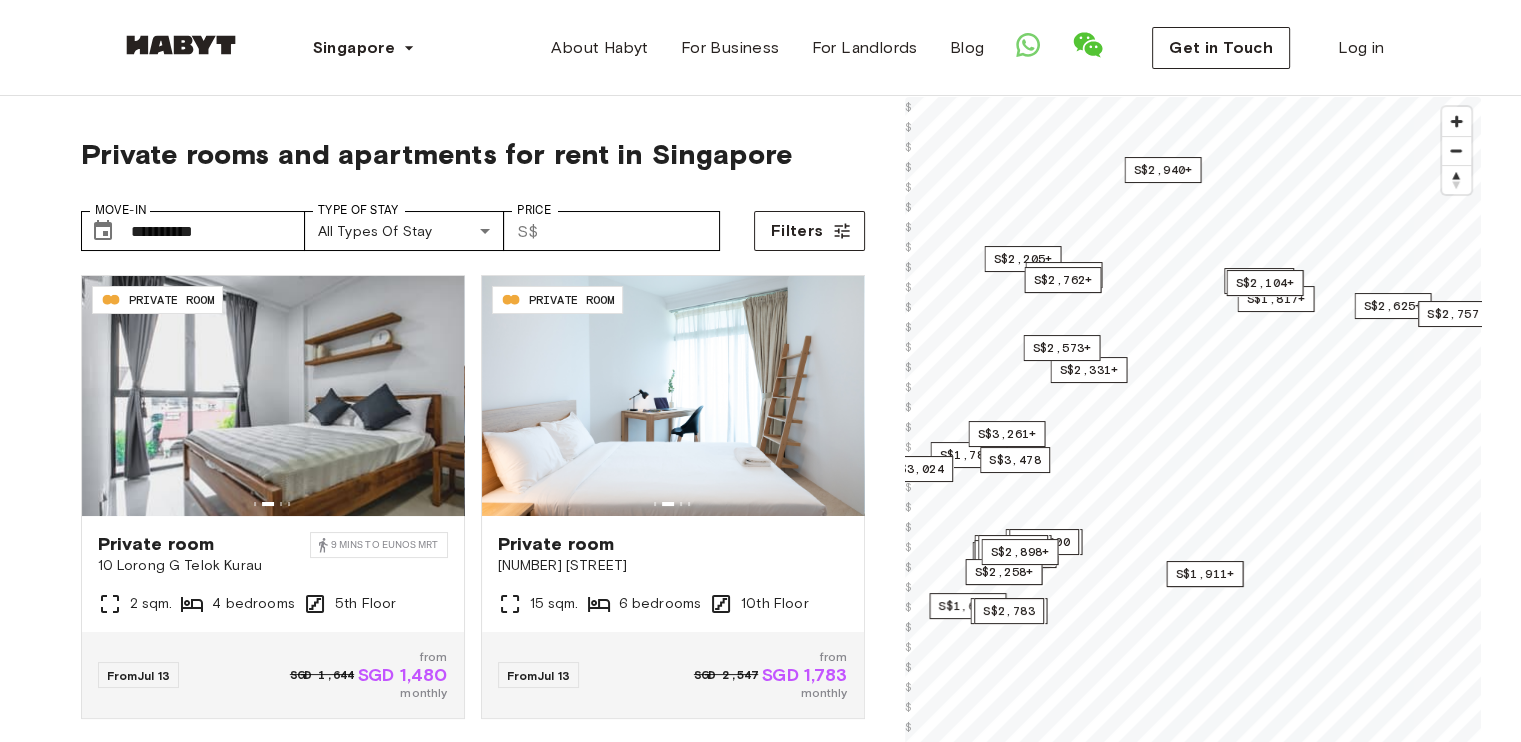 click on "**********" at bounding box center [760, 2316] 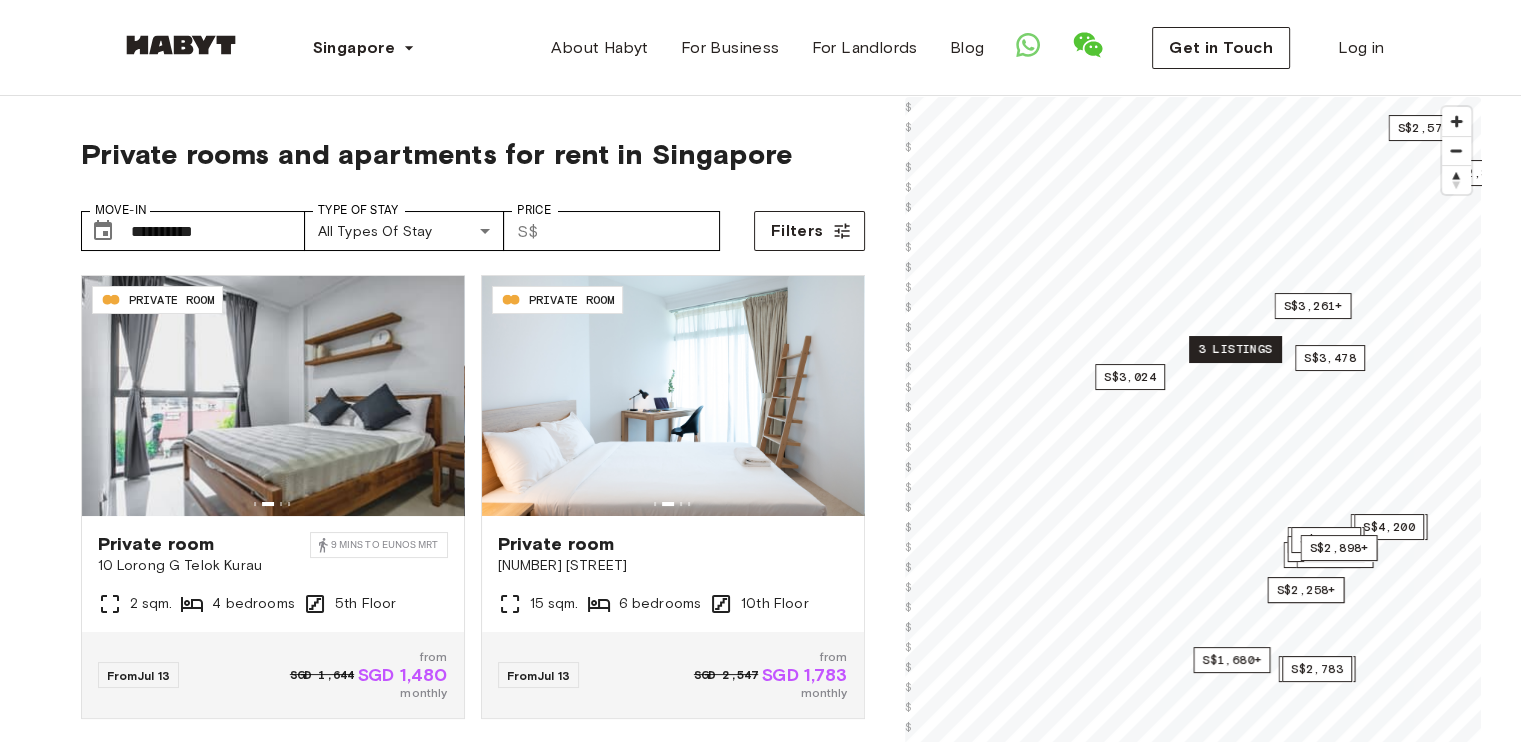 click on "3 listings" at bounding box center (1235, 349) 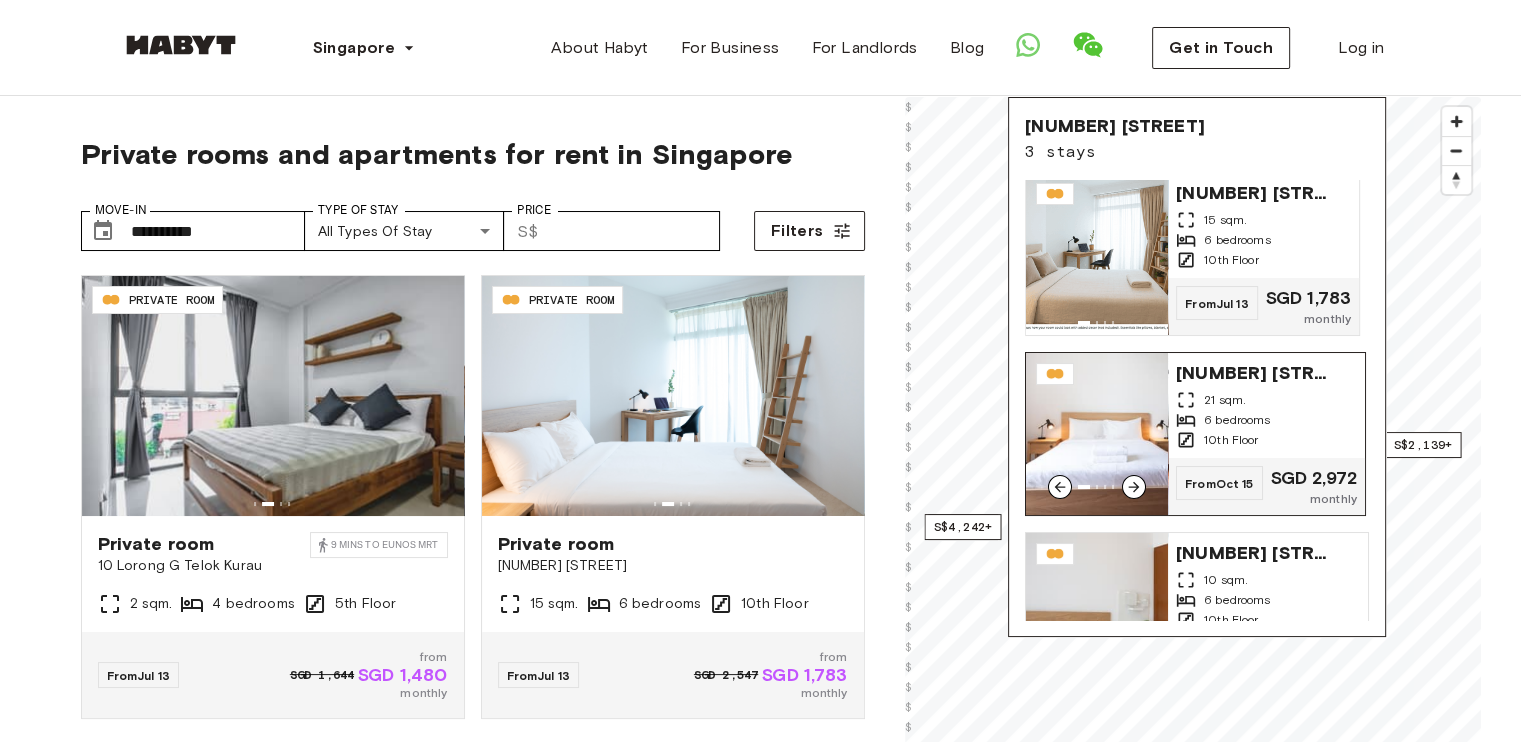 scroll, scrollTop: 0, scrollLeft: 0, axis: both 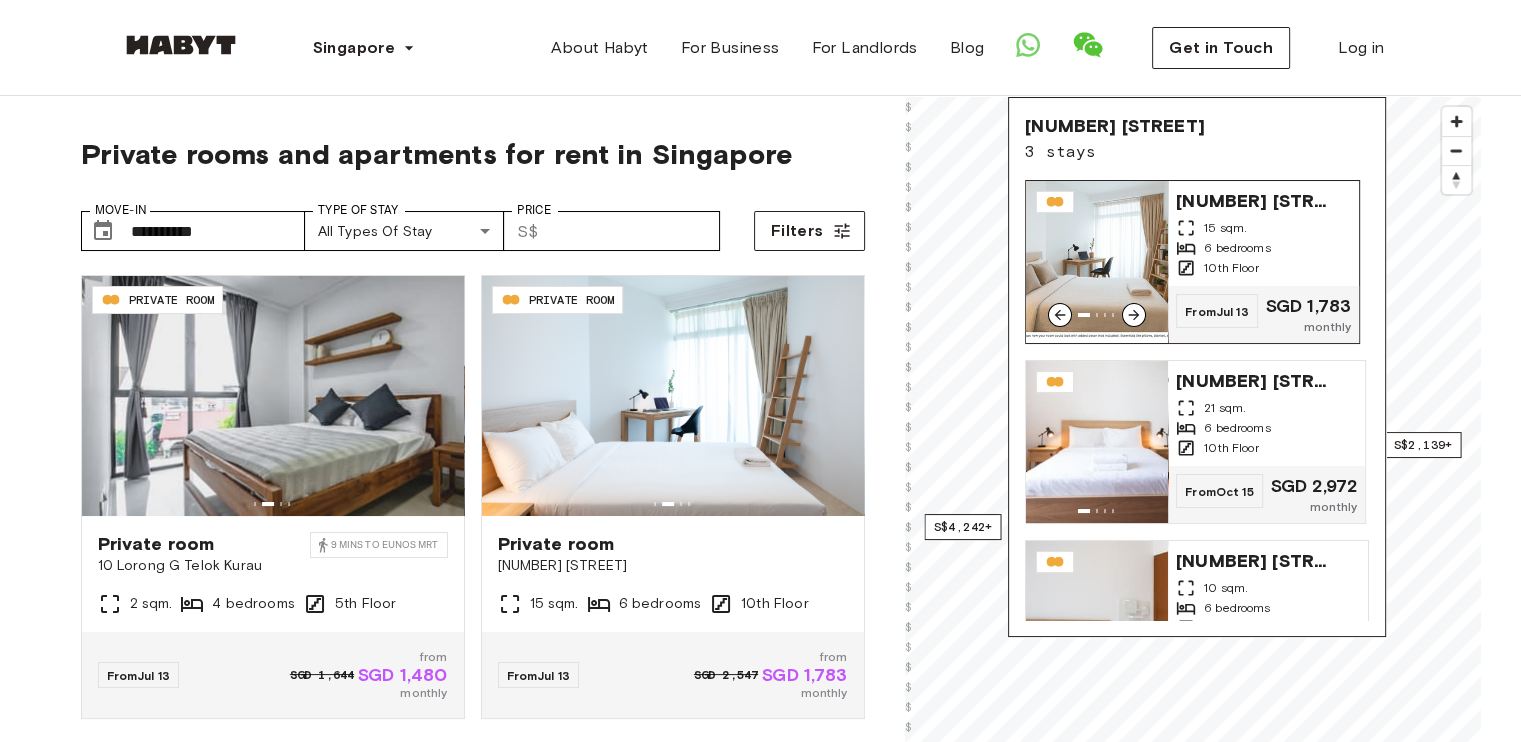 click 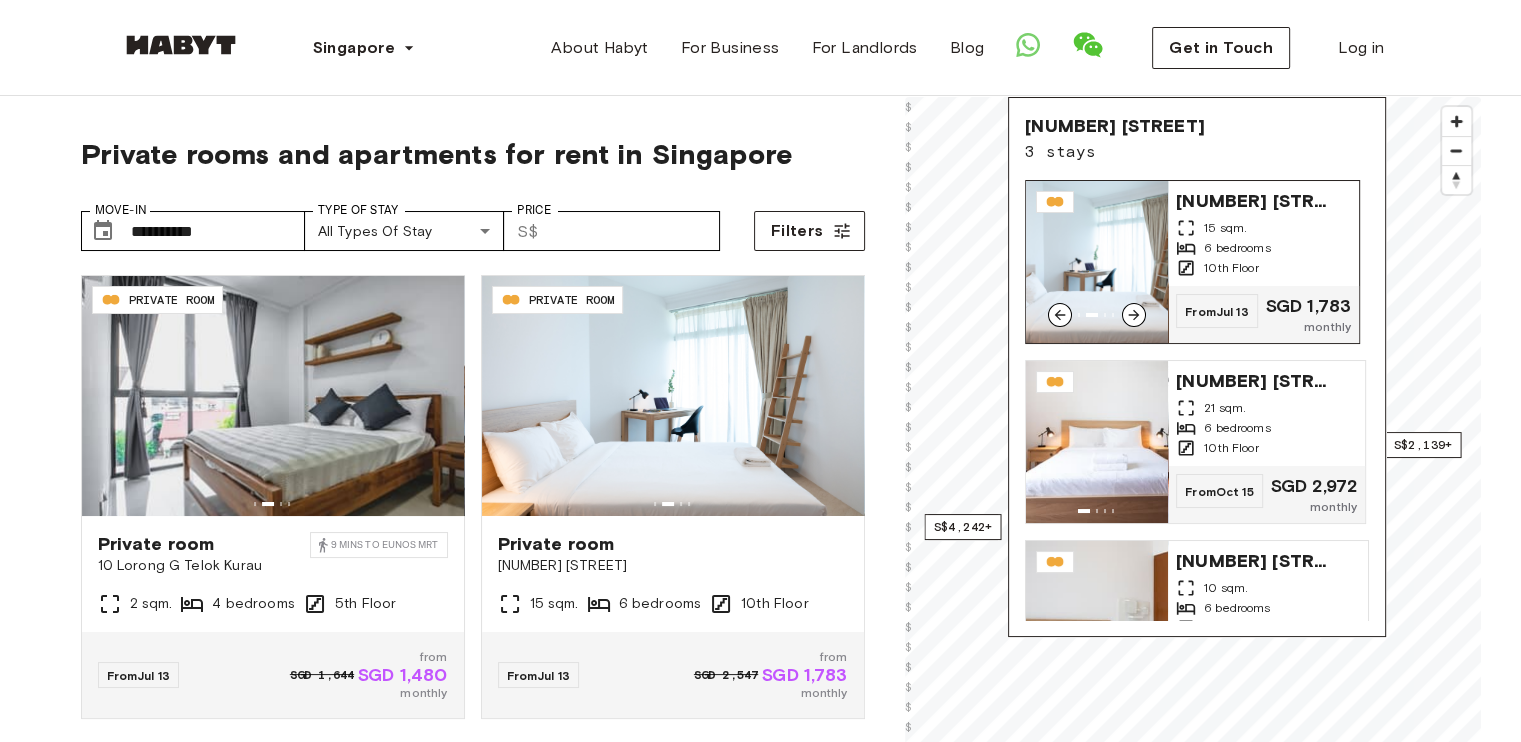 click 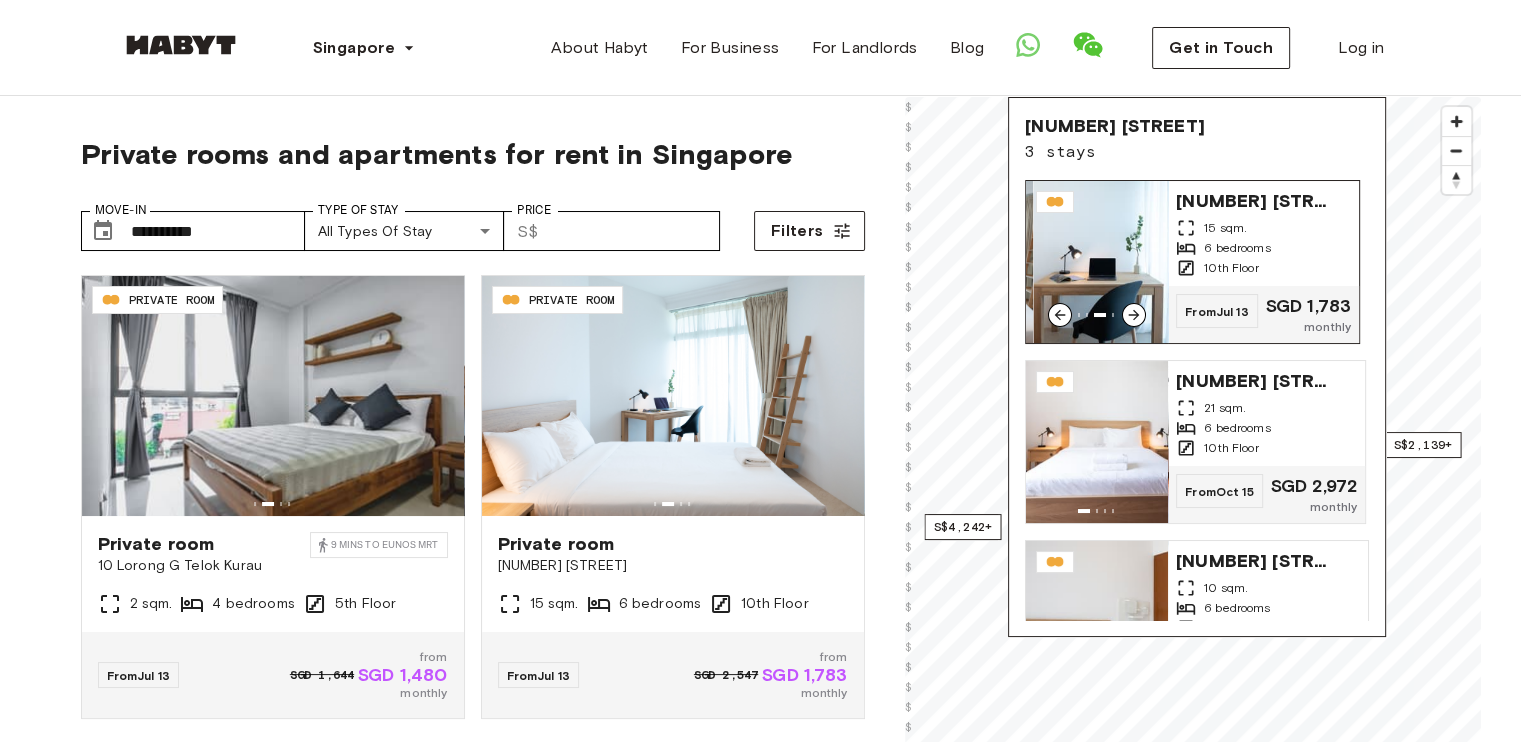 click 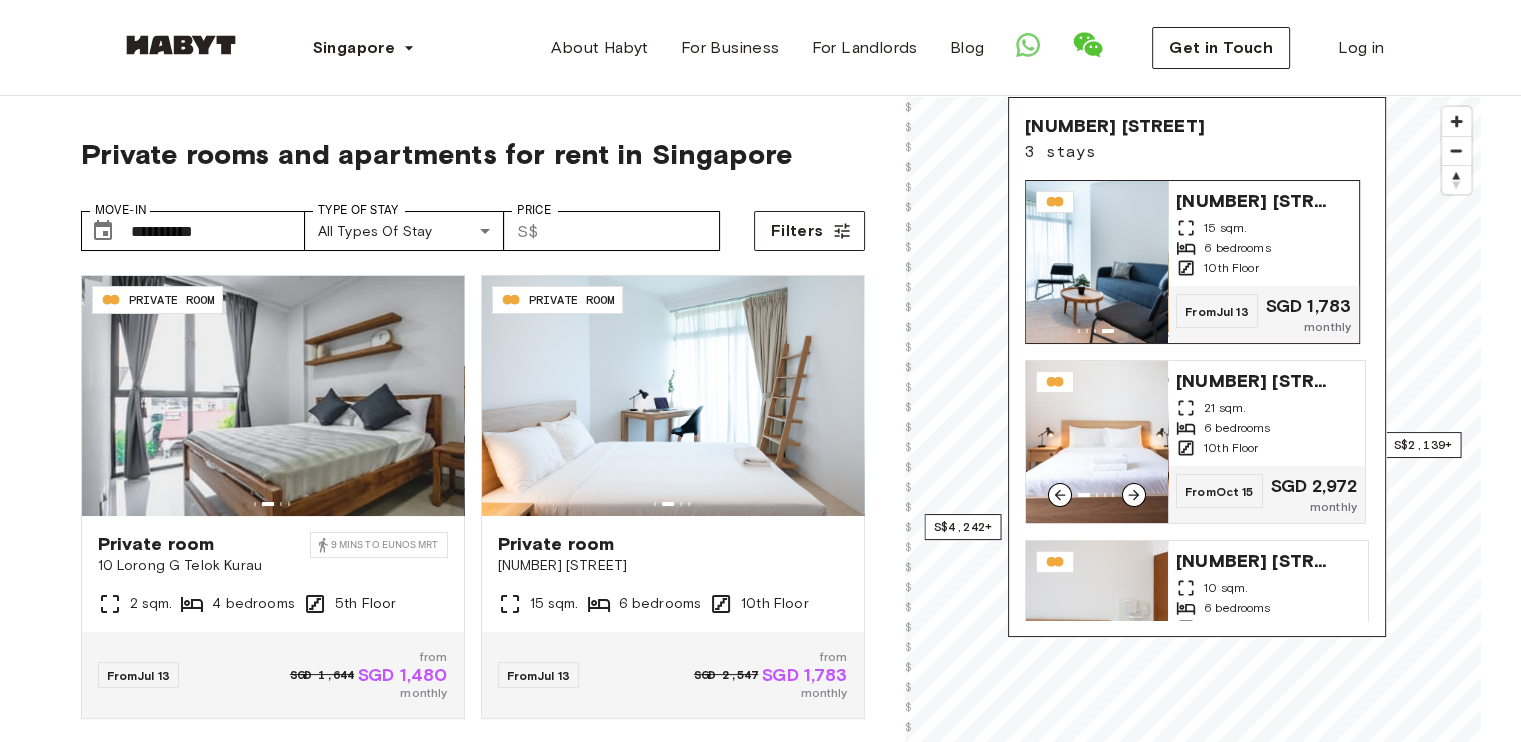 scroll, scrollTop: 82, scrollLeft: 0, axis: vertical 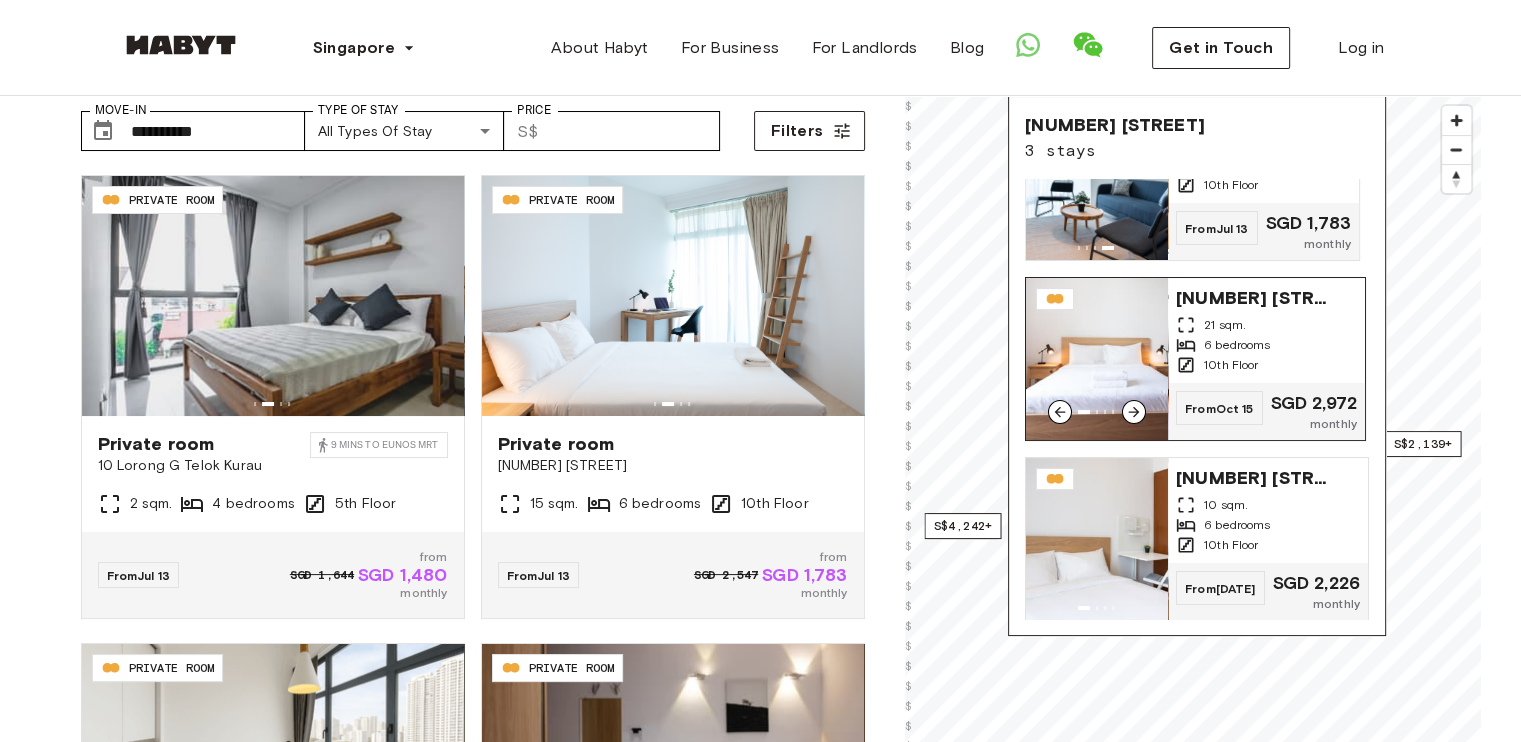 click 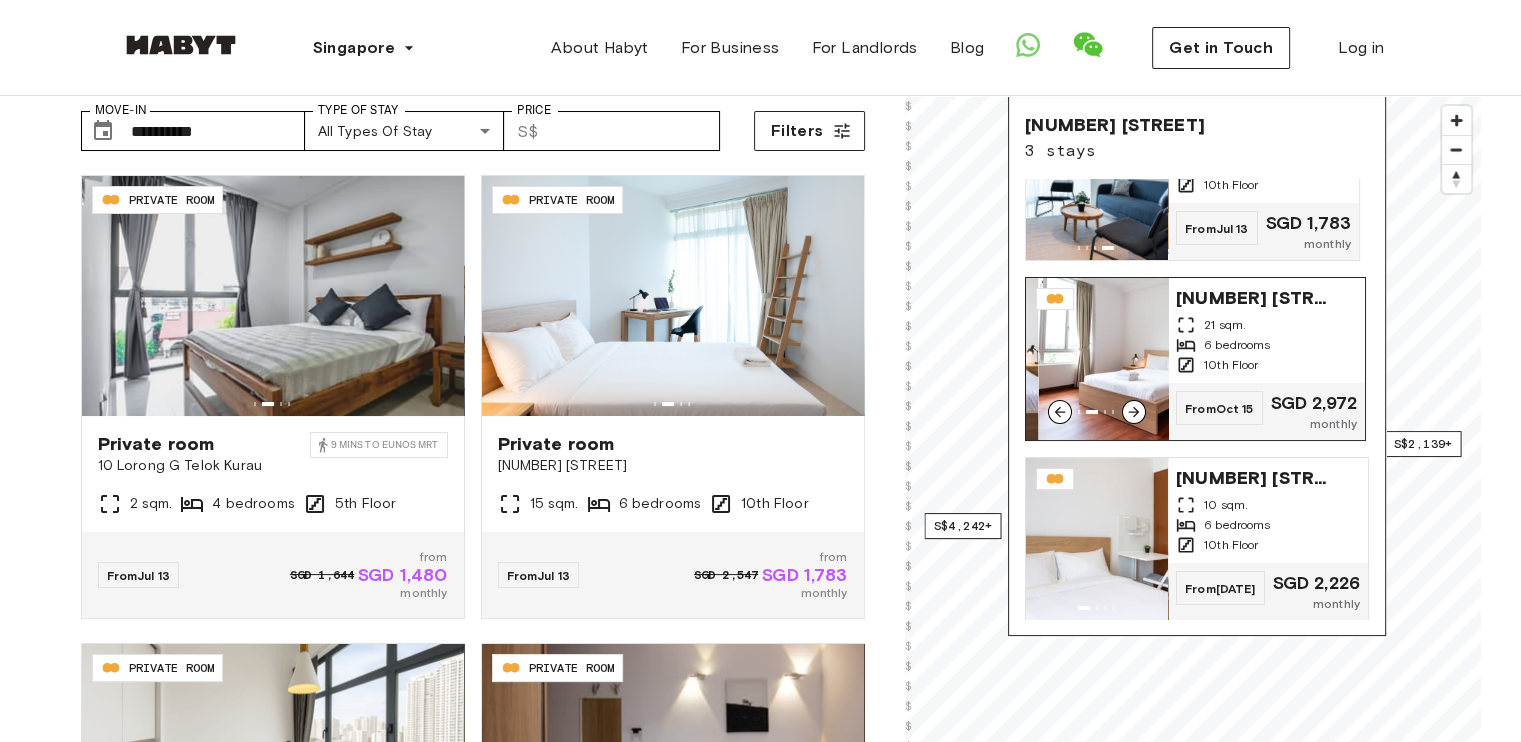 click 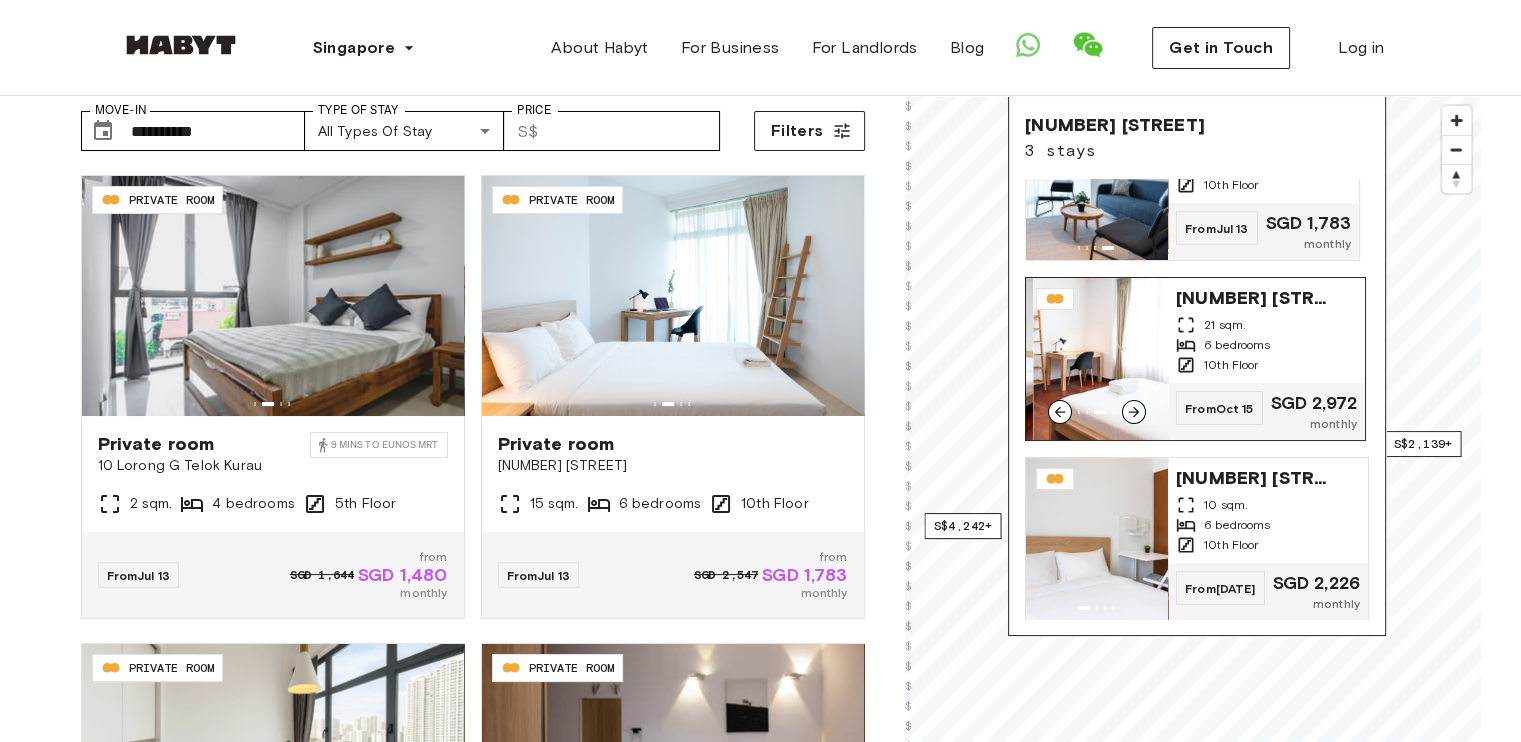 click 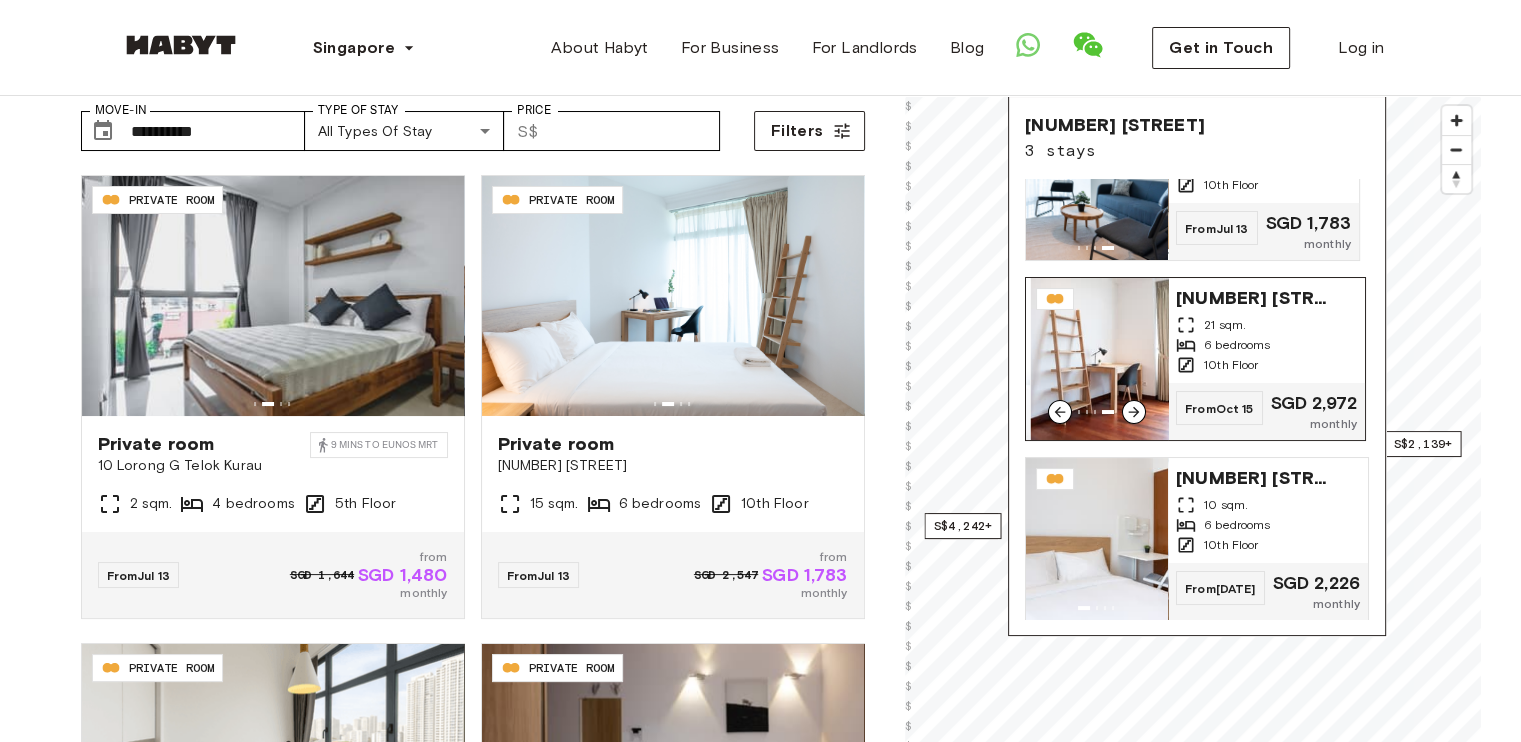 click 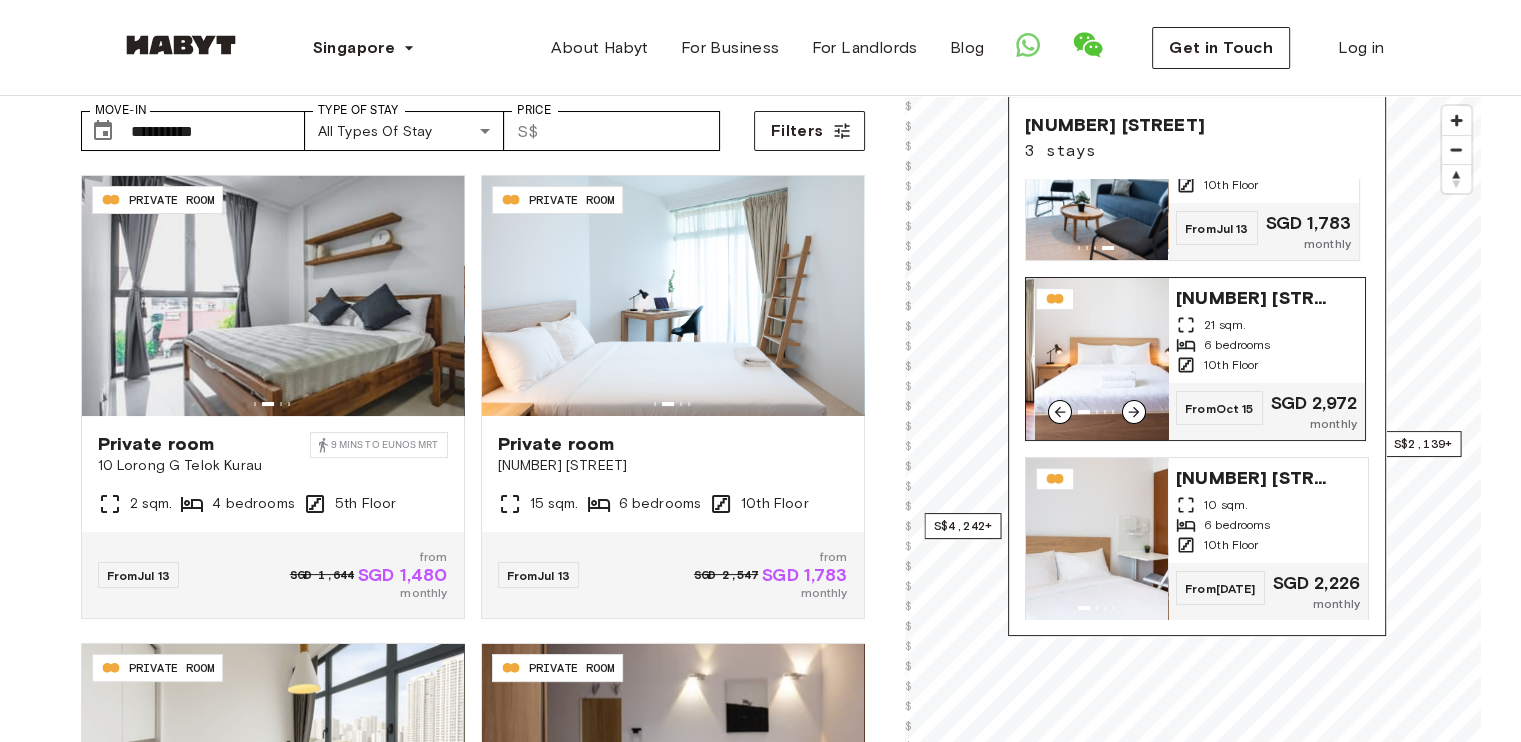 click 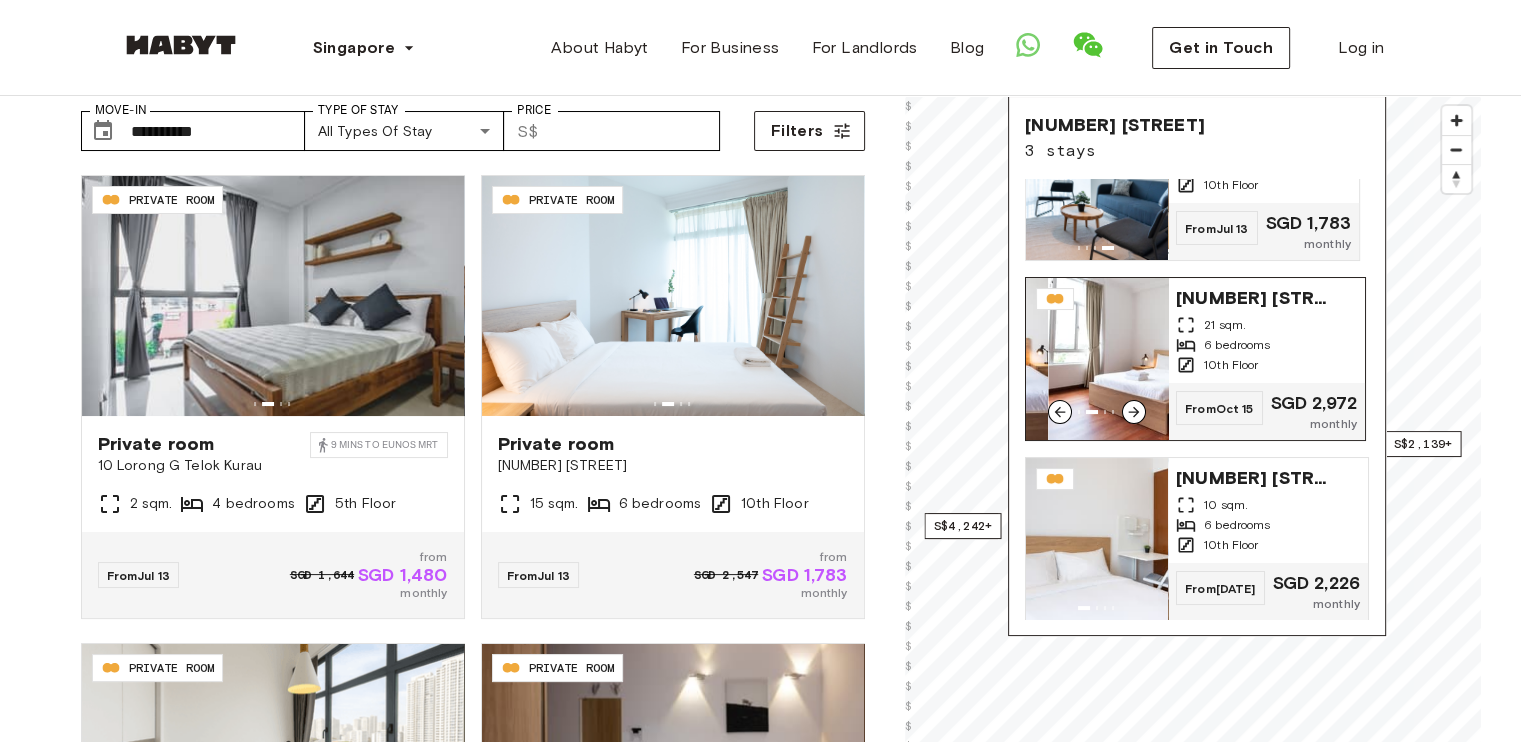 click 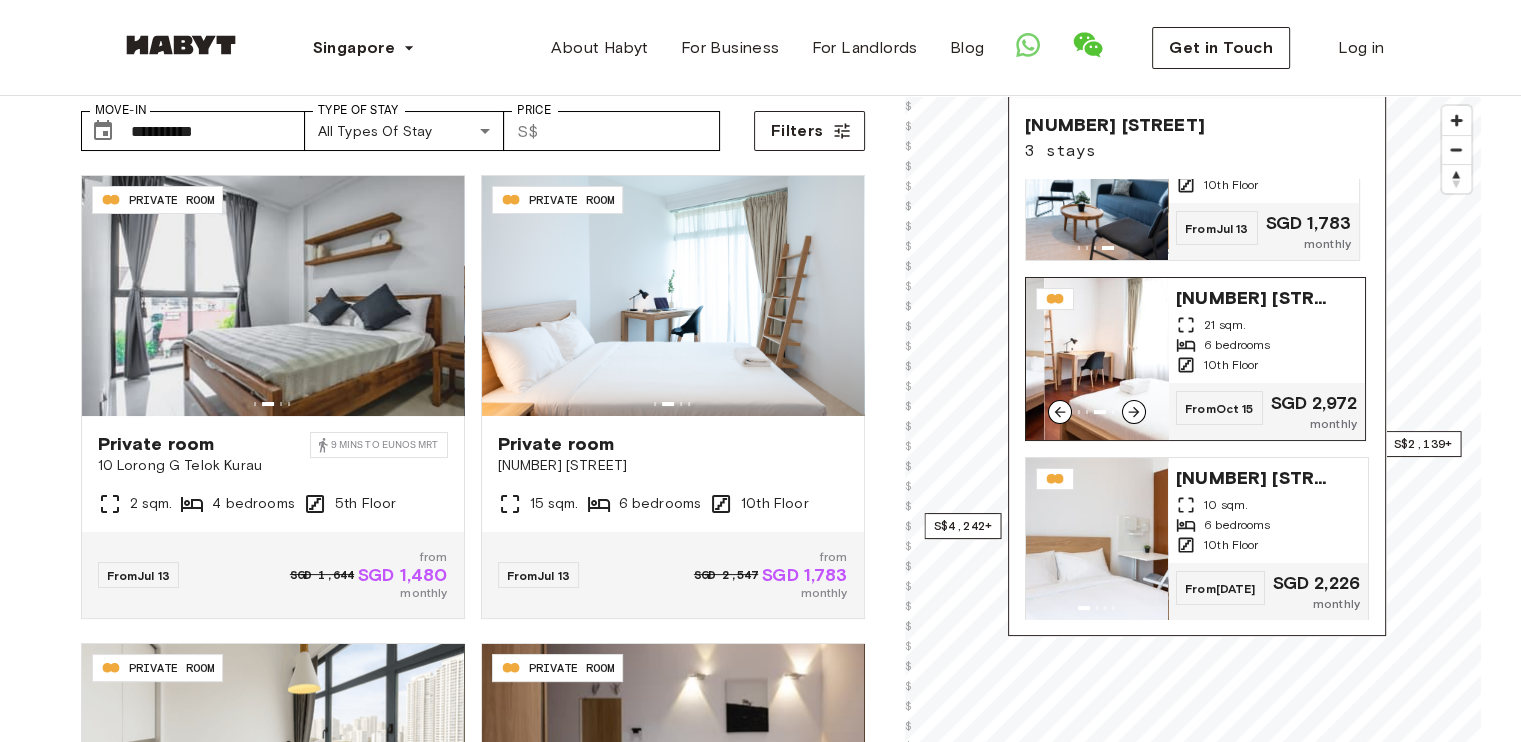 click 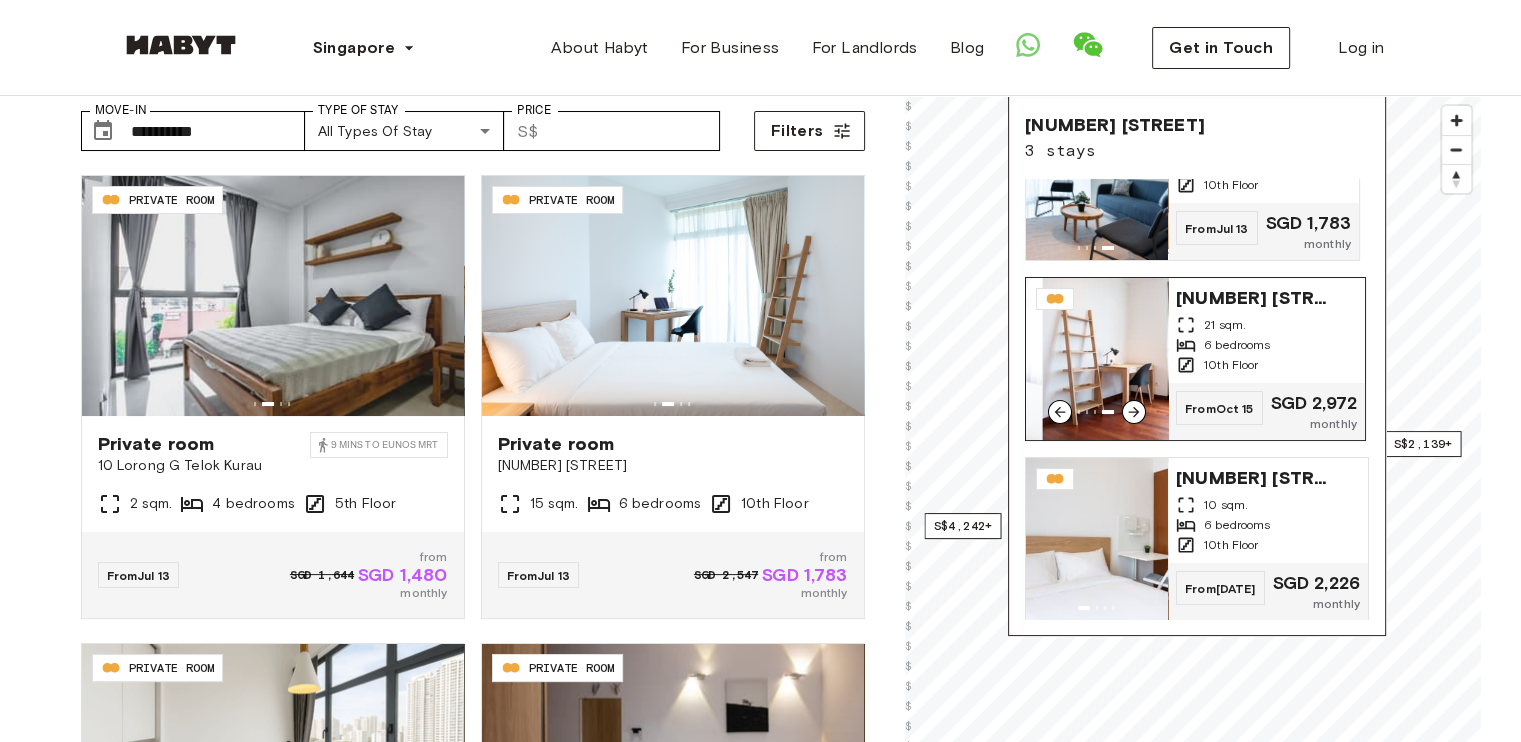 click 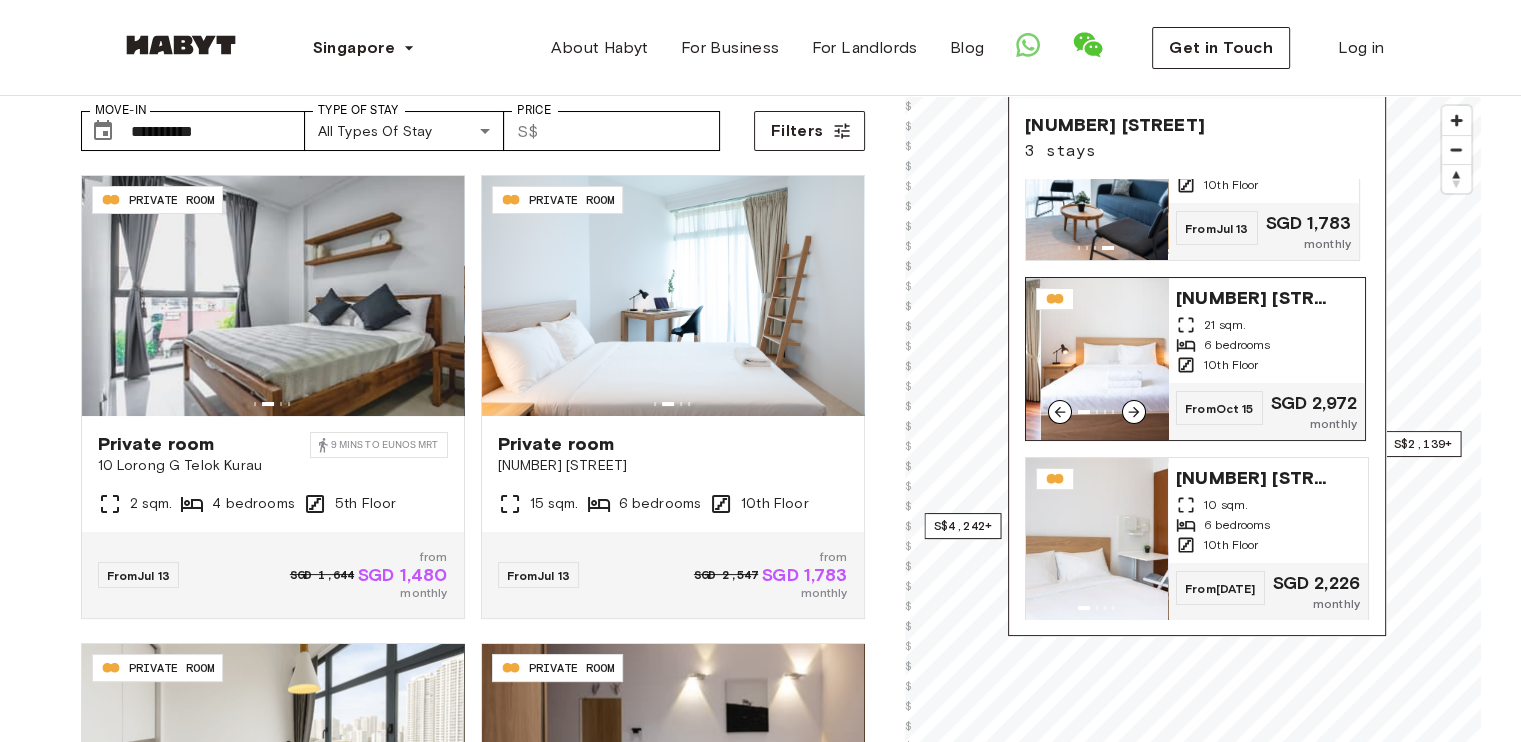 click 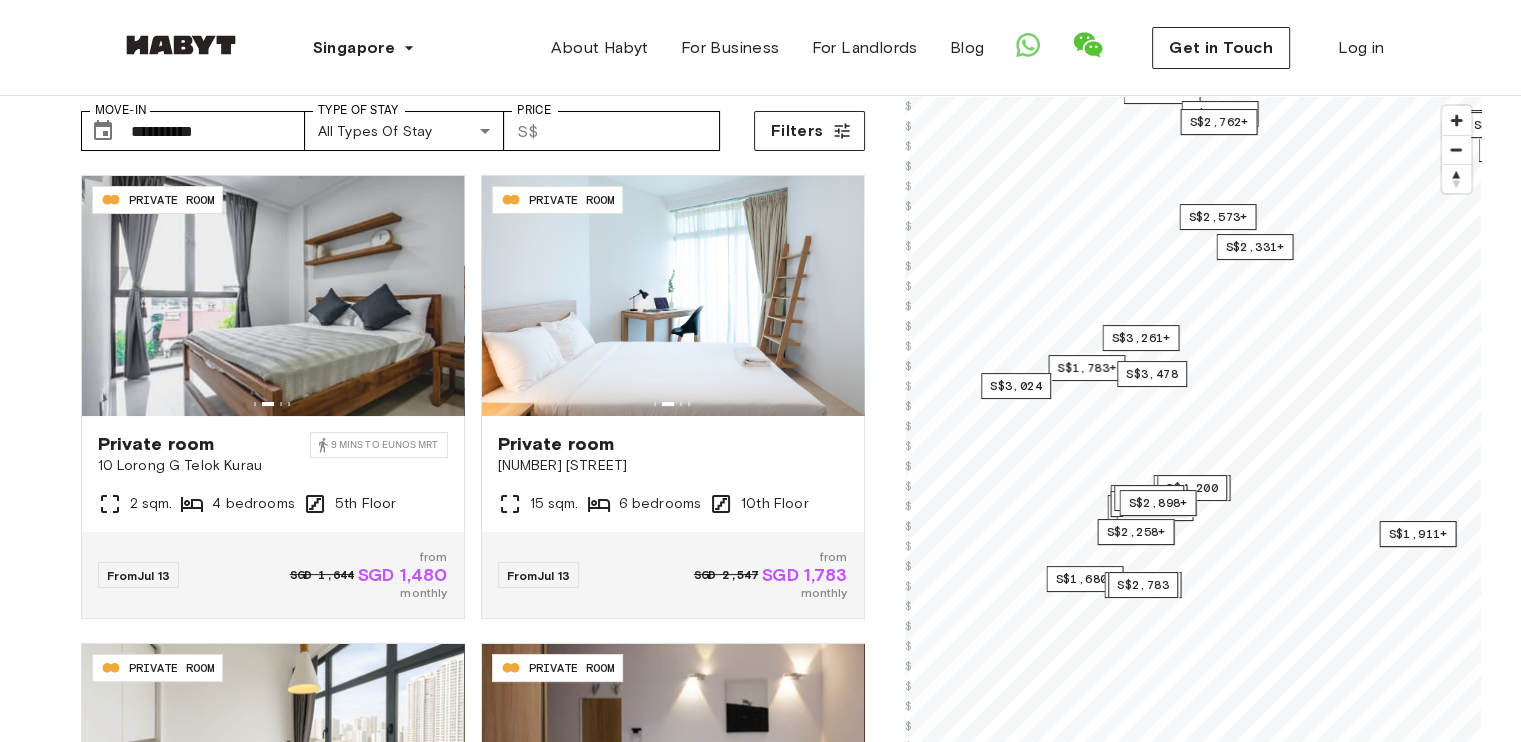click on "**********" at bounding box center (760, 1797) 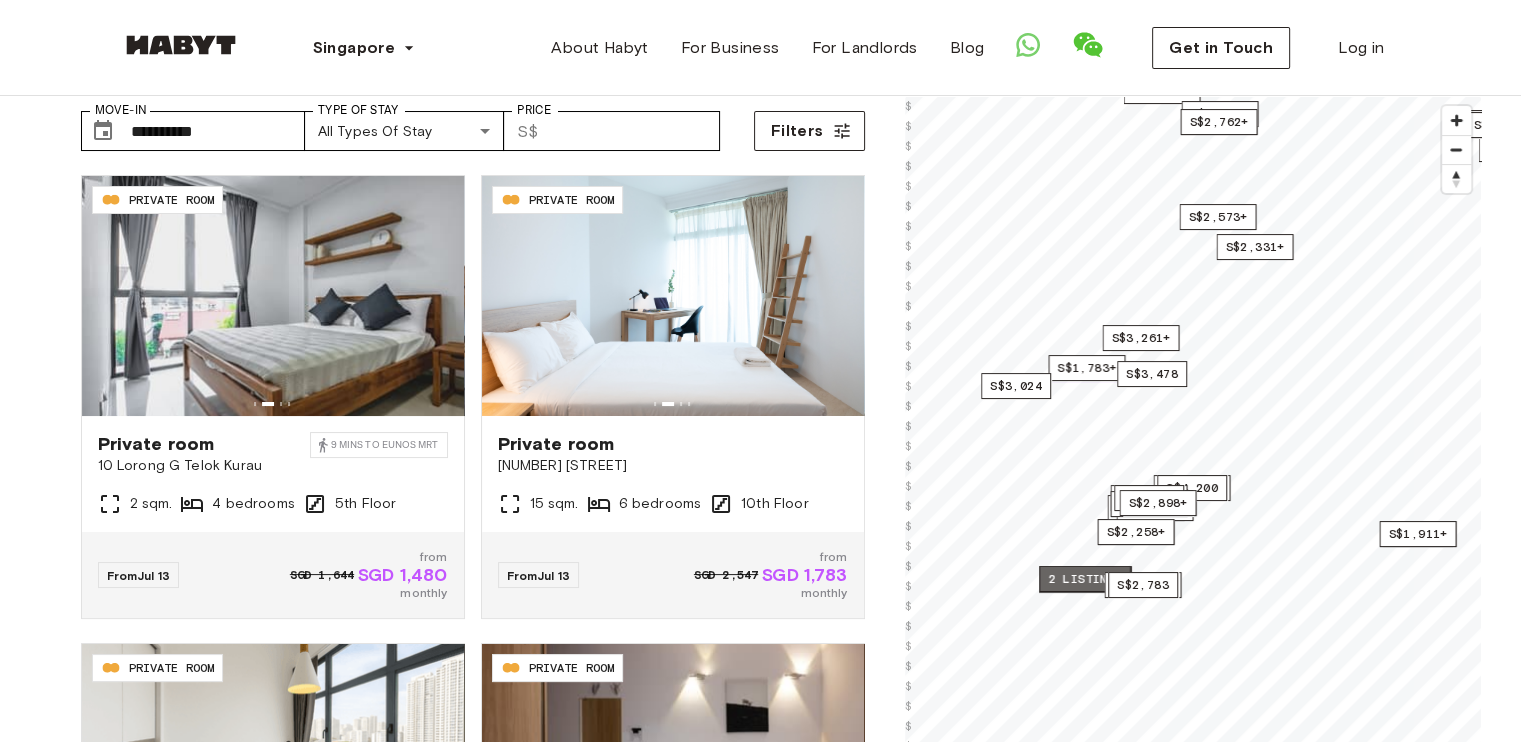 click on "2 listings" at bounding box center (1085, 579) 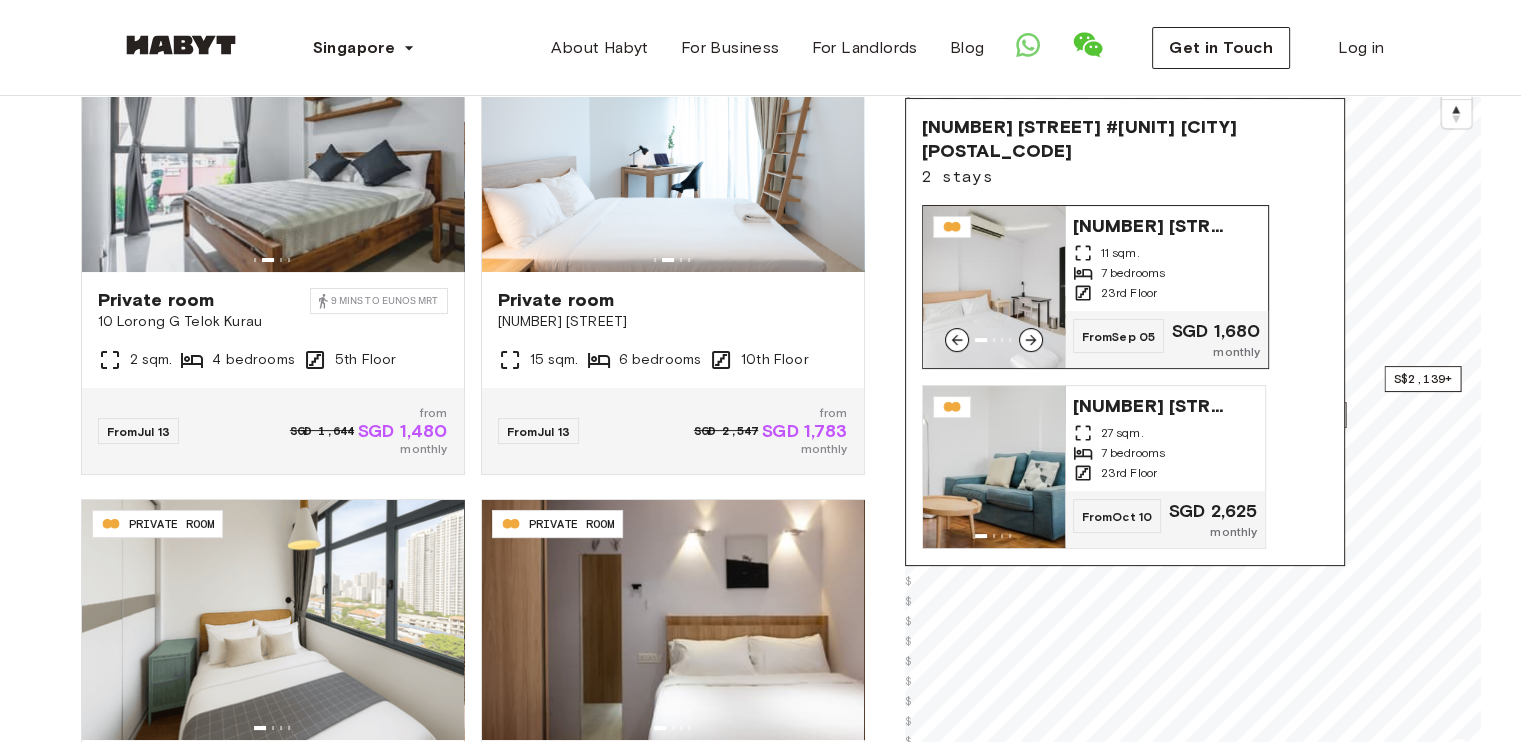 scroll, scrollTop: 200, scrollLeft: 0, axis: vertical 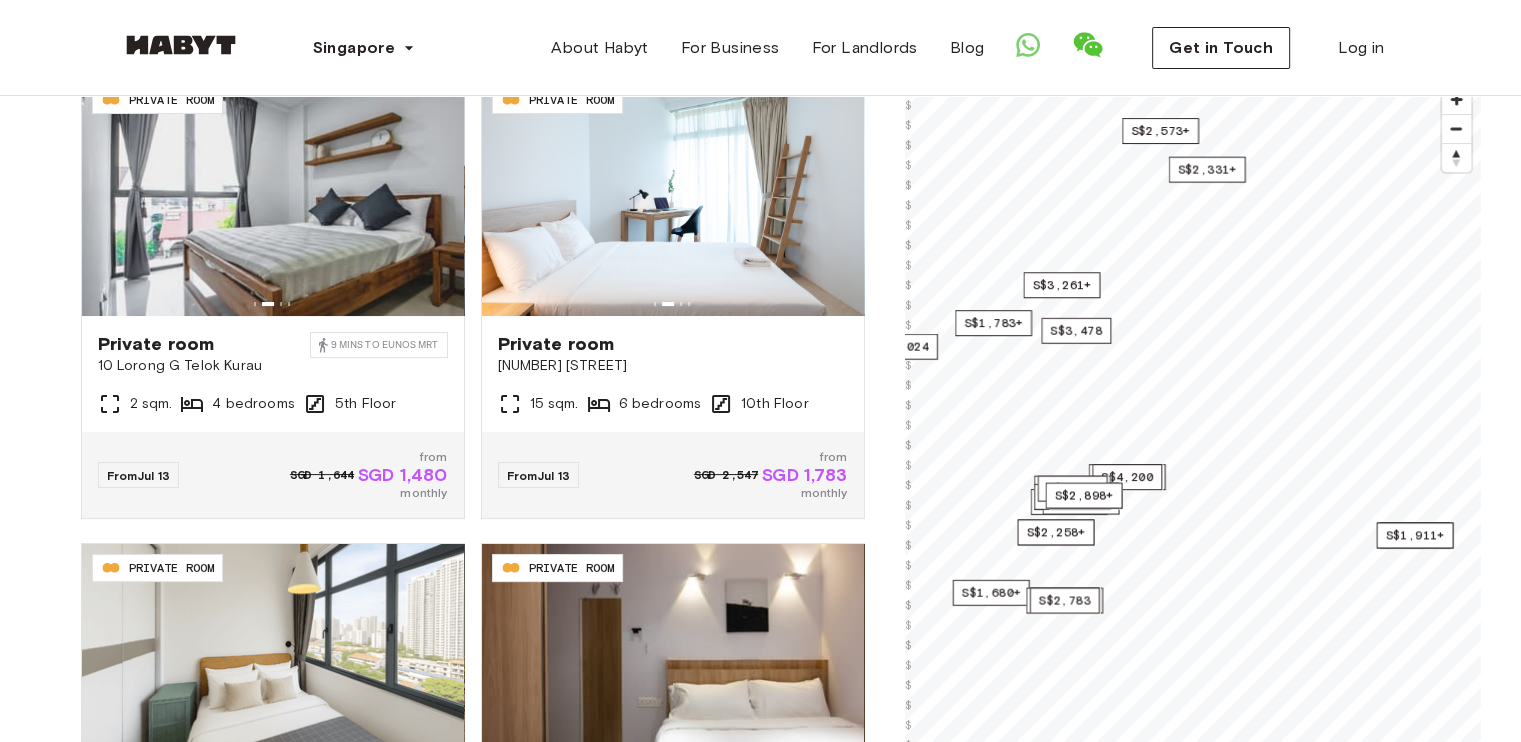 click on "**********" at bounding box center (760, 1697) 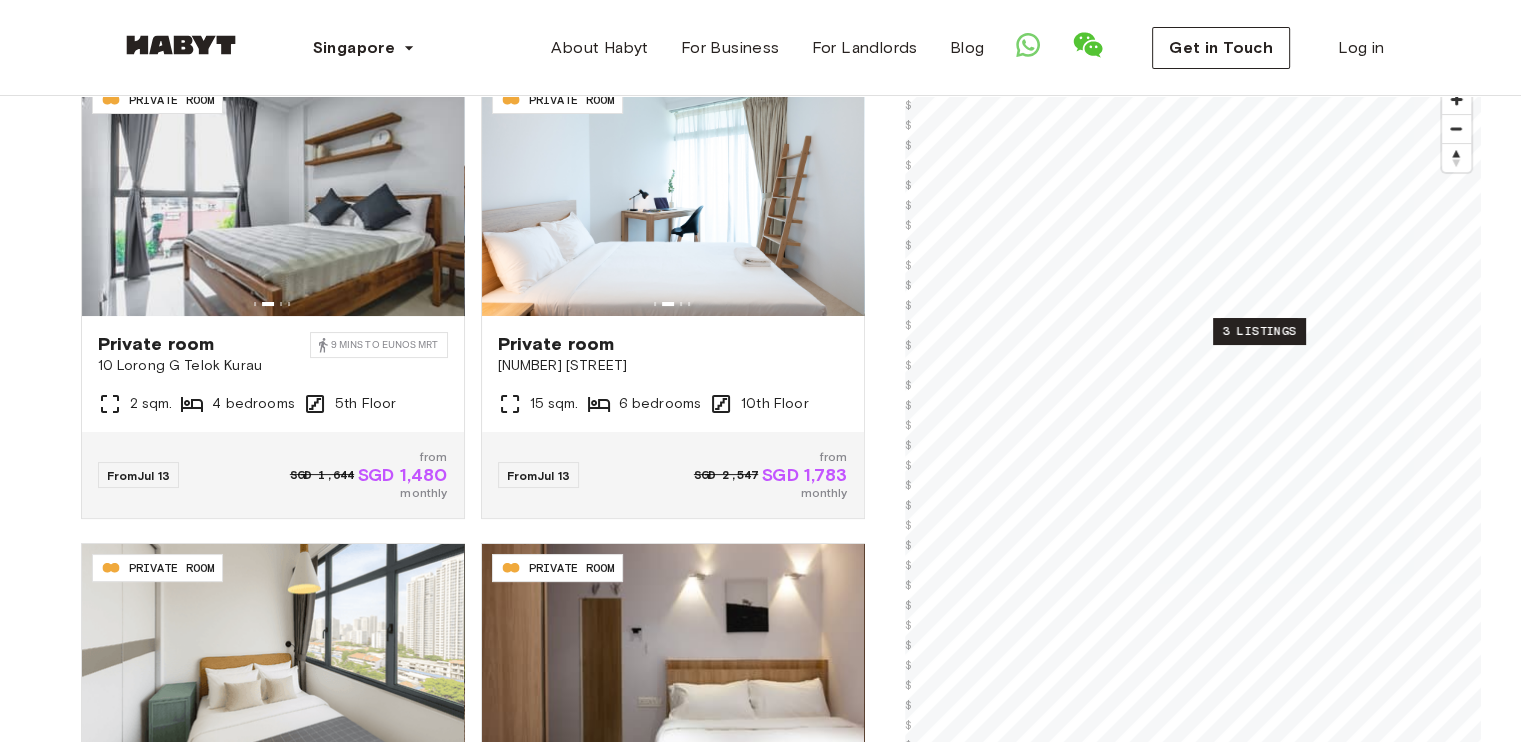 click on "3 listings" at bounding box center (1259, 331) 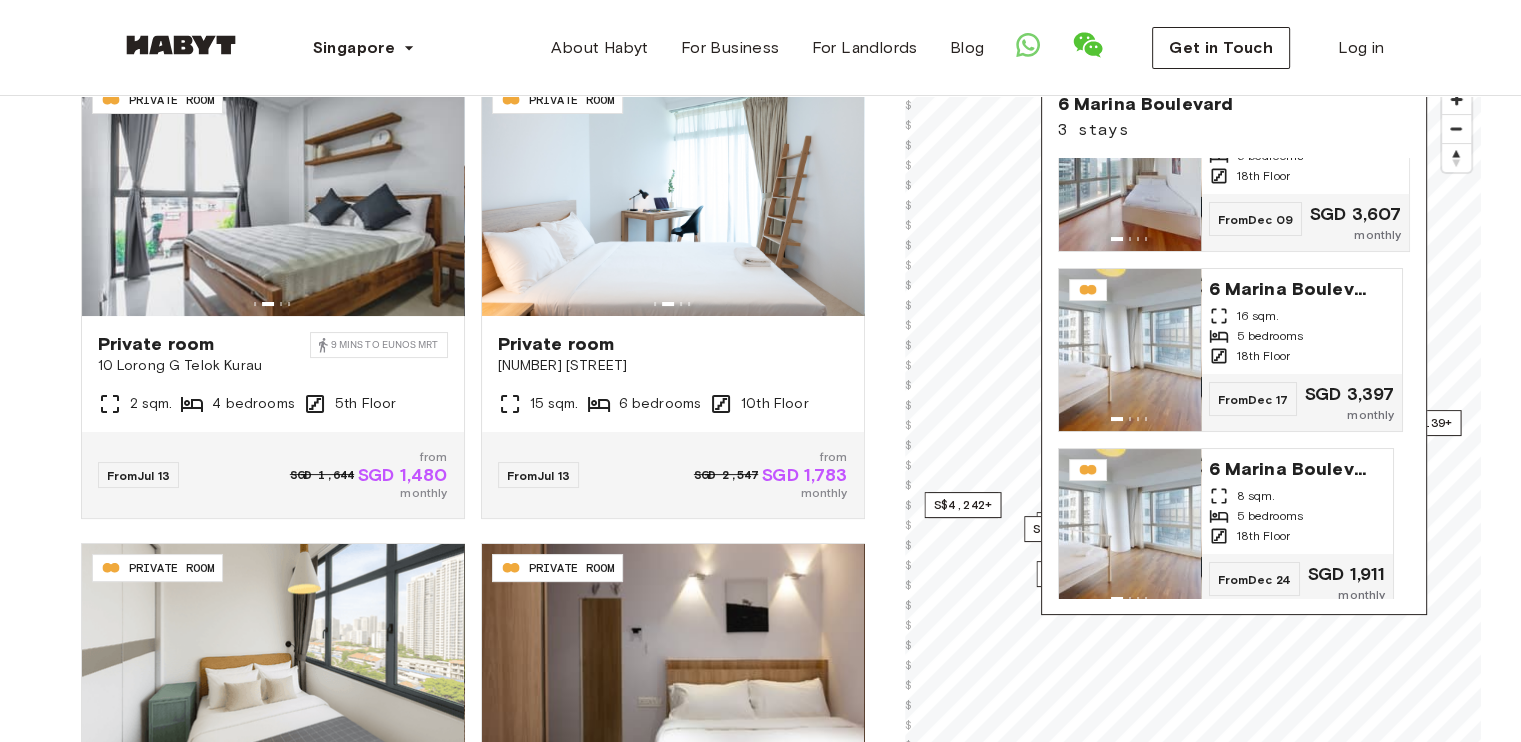 scroll, scrollTop: 81, scrollLeft: 0, axis: vertical 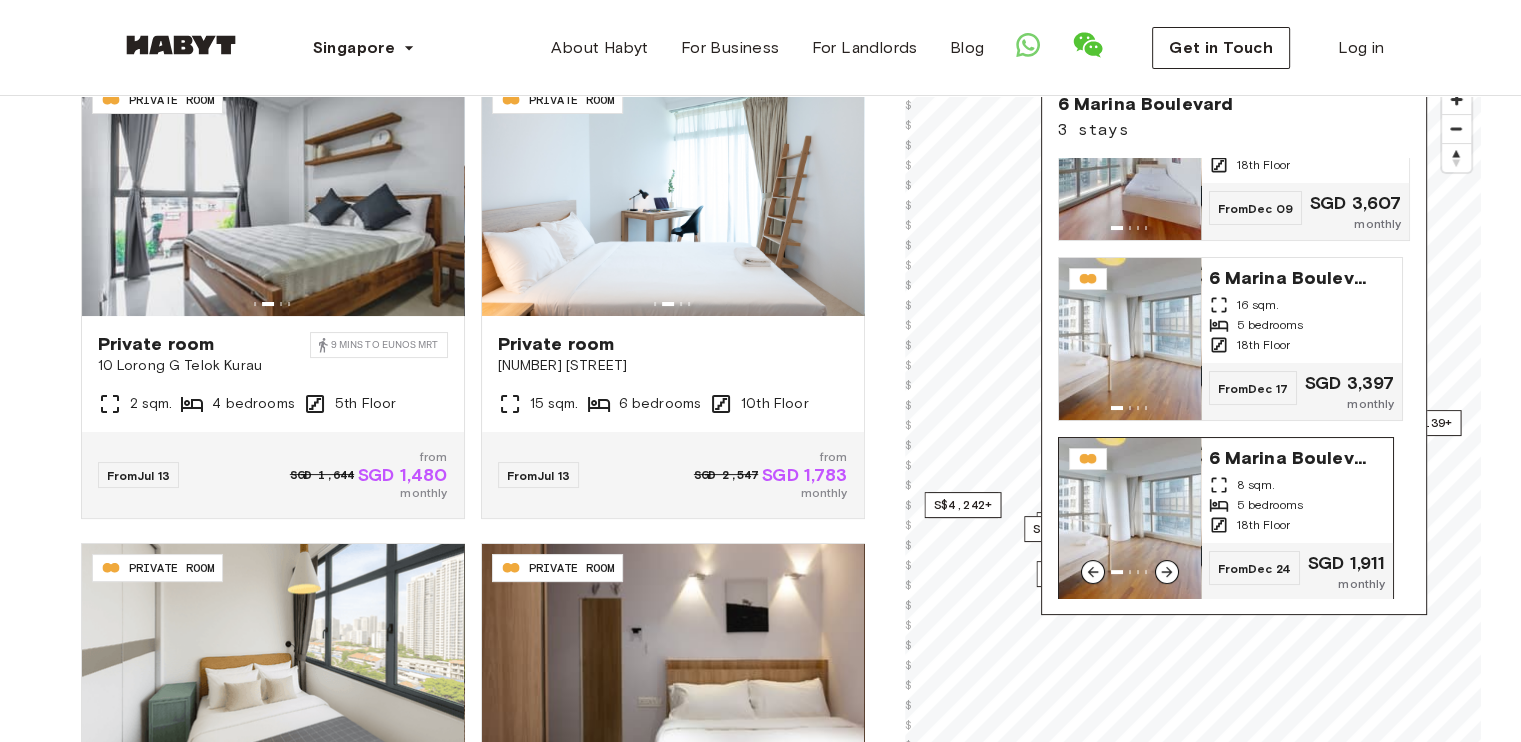 click 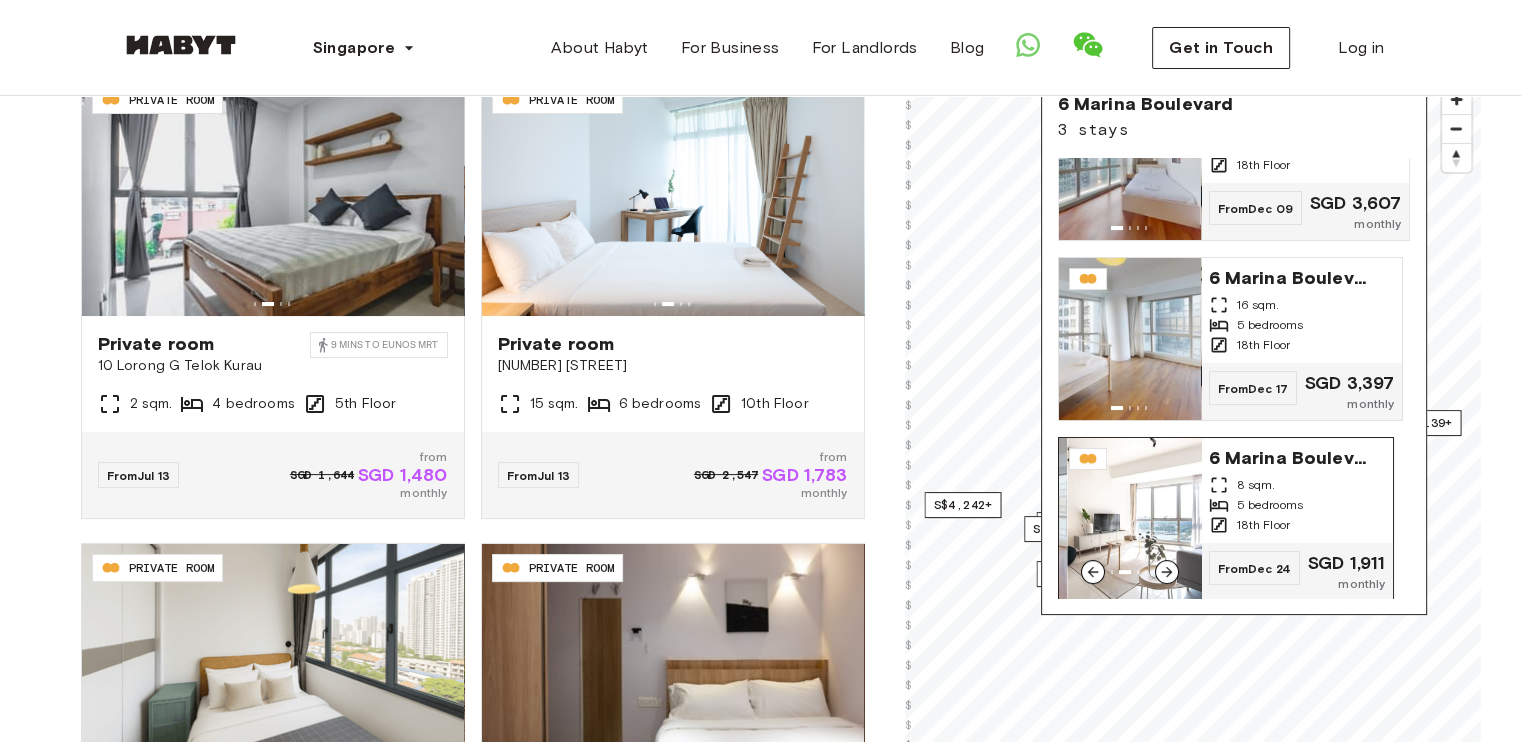 click 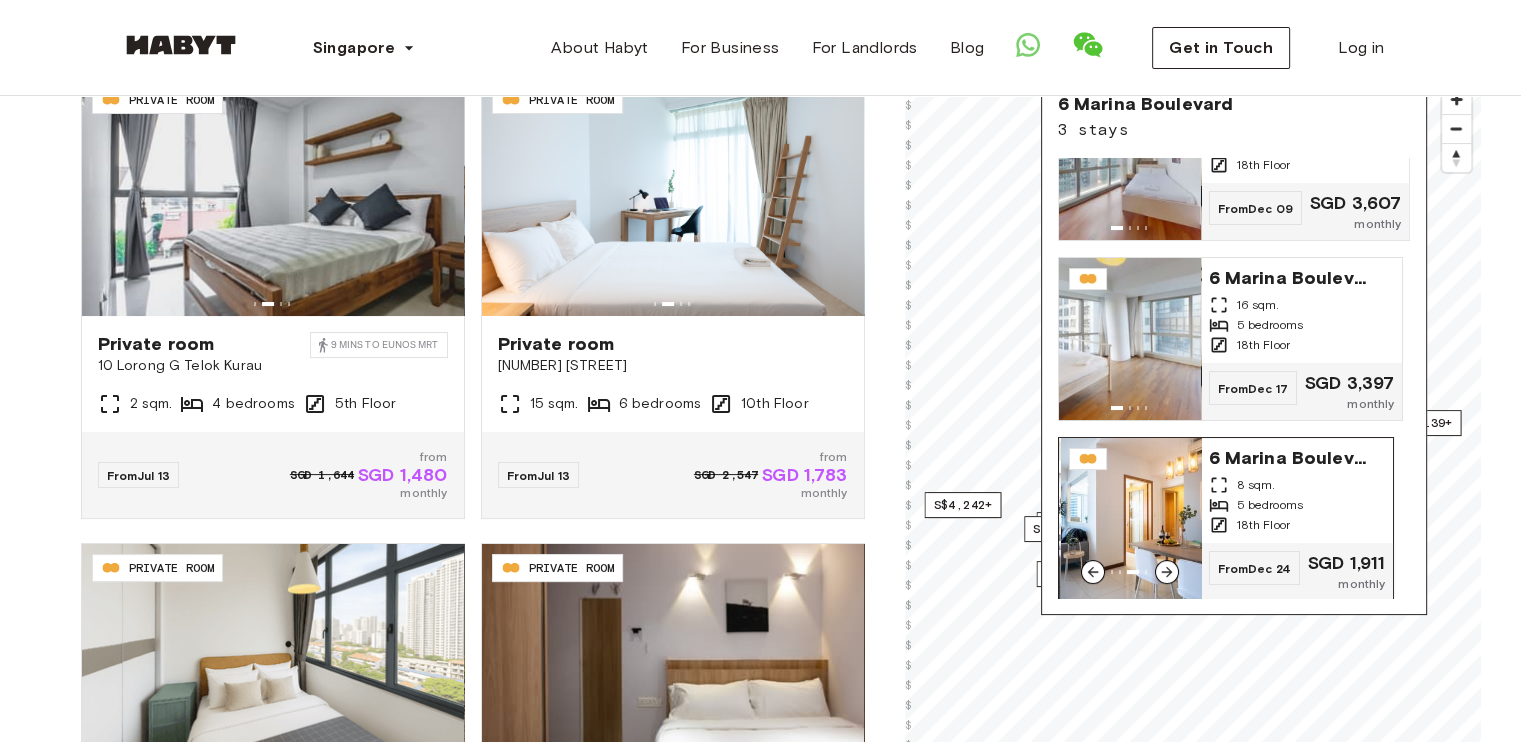 click 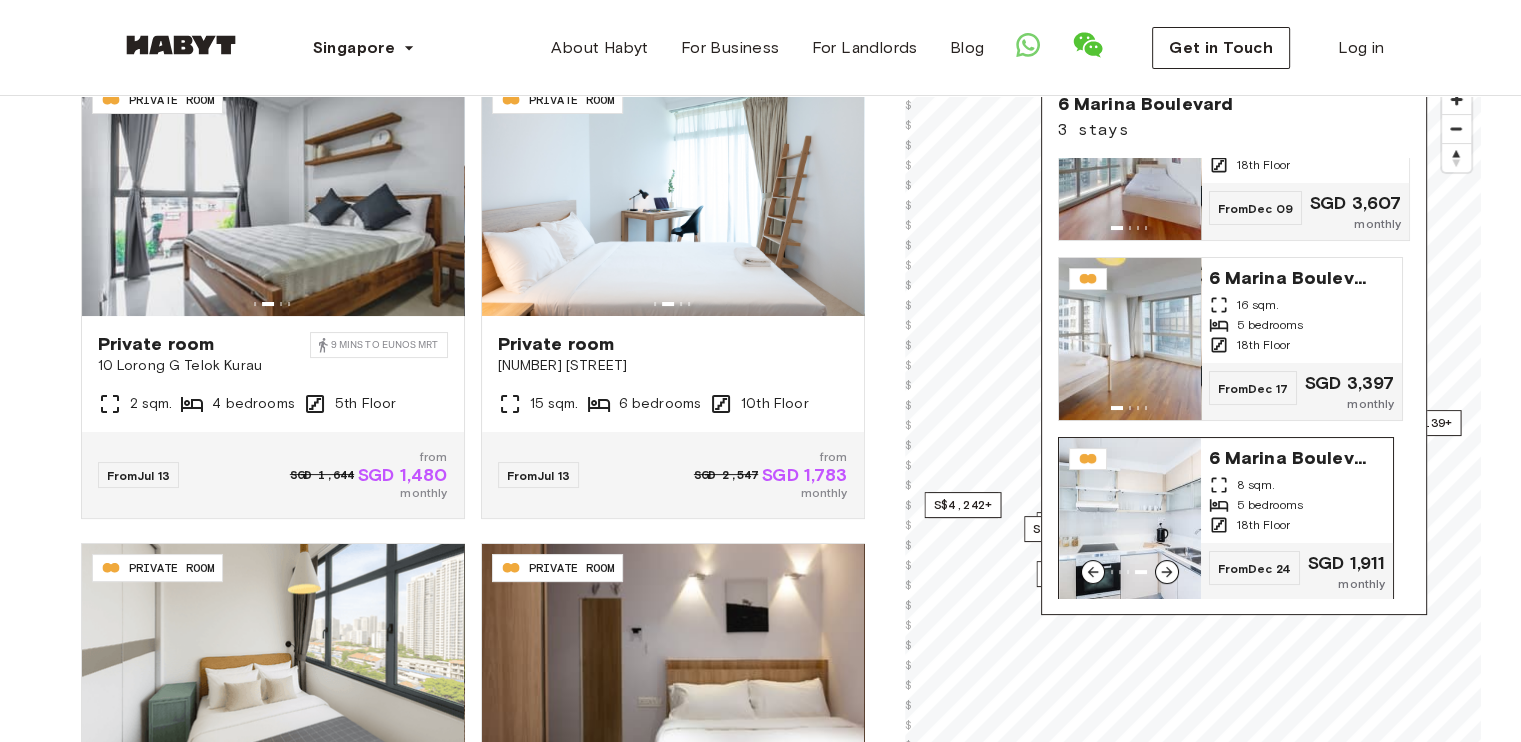click 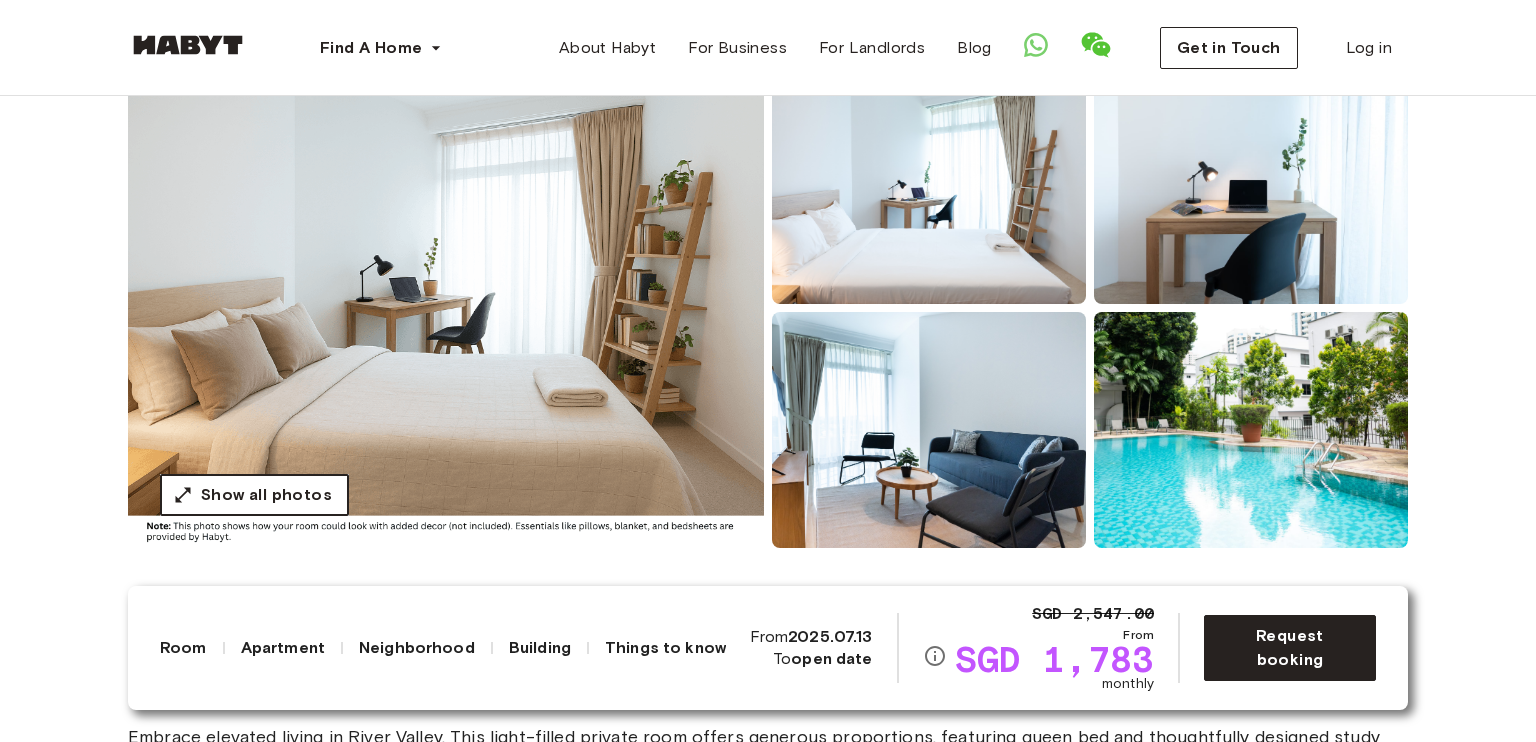 scroll, scrollTop: 300, scrollLeft: 0, axis: vertical 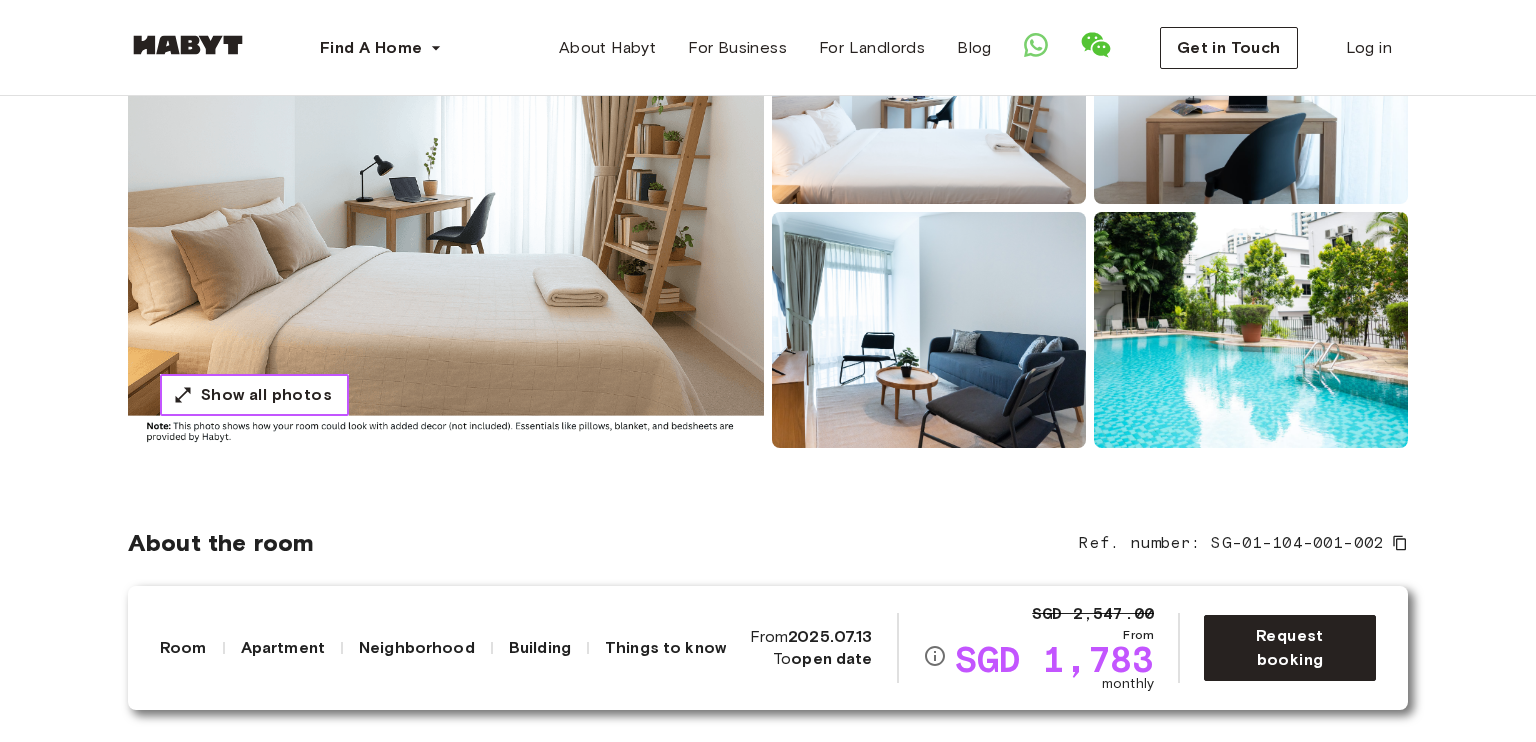 click on "Show all photos" at bounding box center [254, 395] 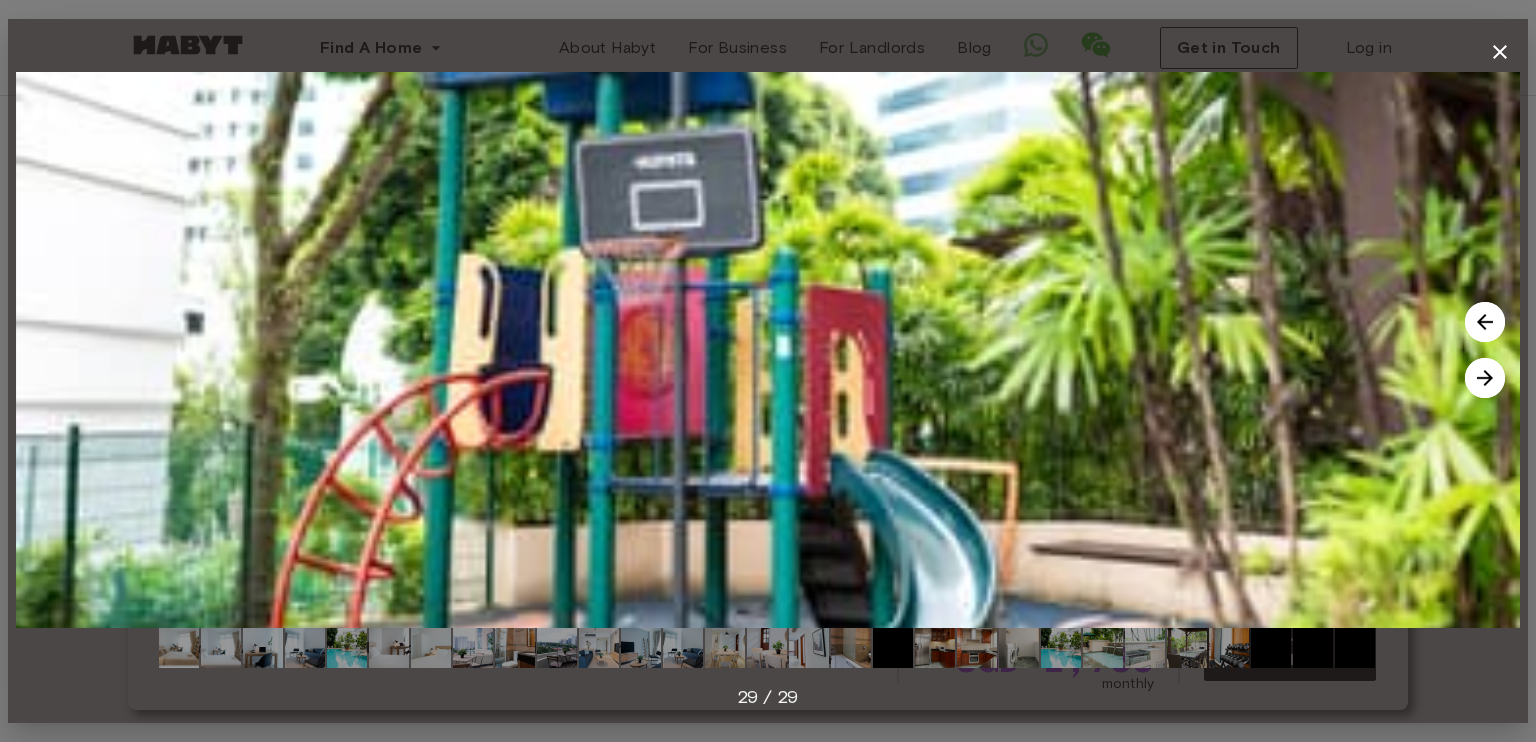 click 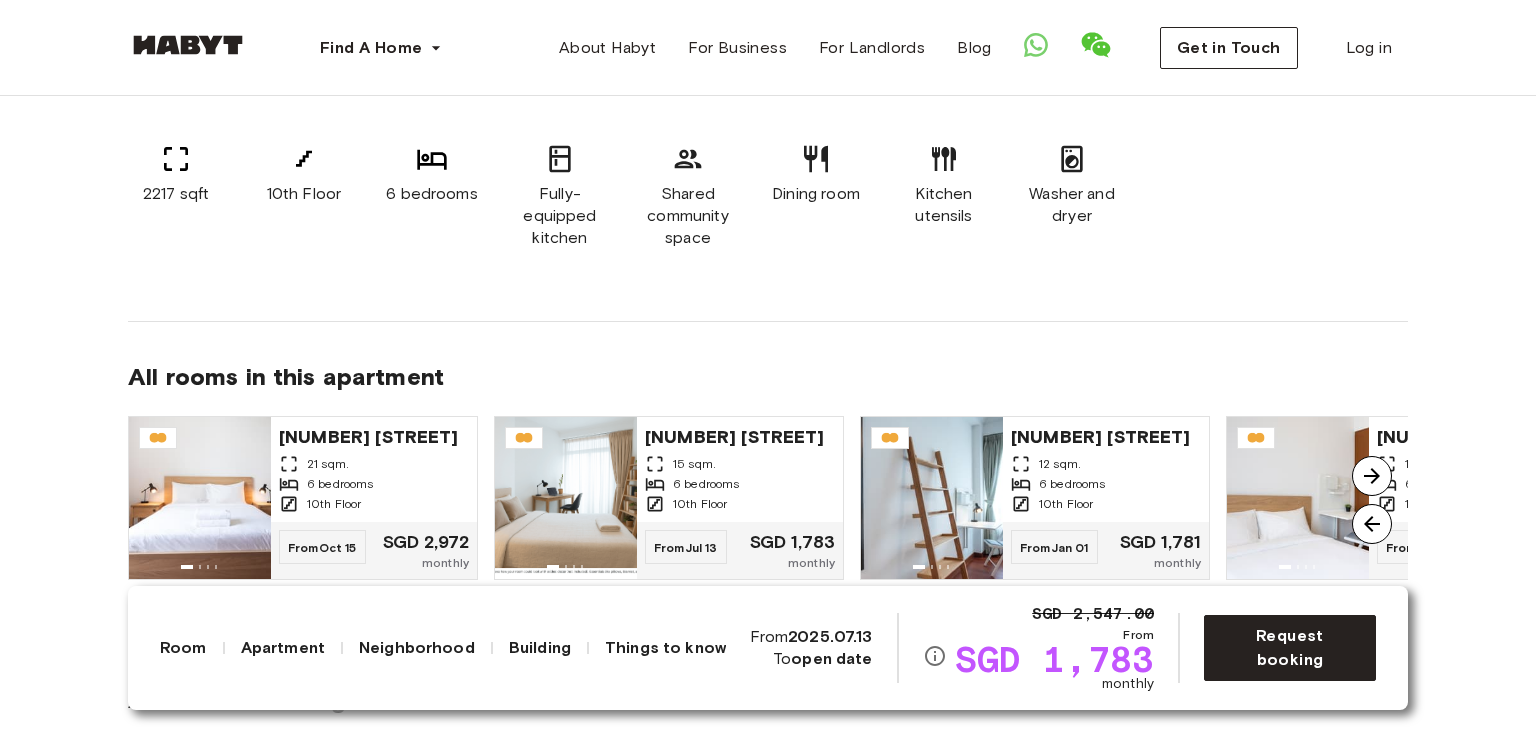 scroll, scrollTop: 1700, scrollLeft: 0, axis: vertical 